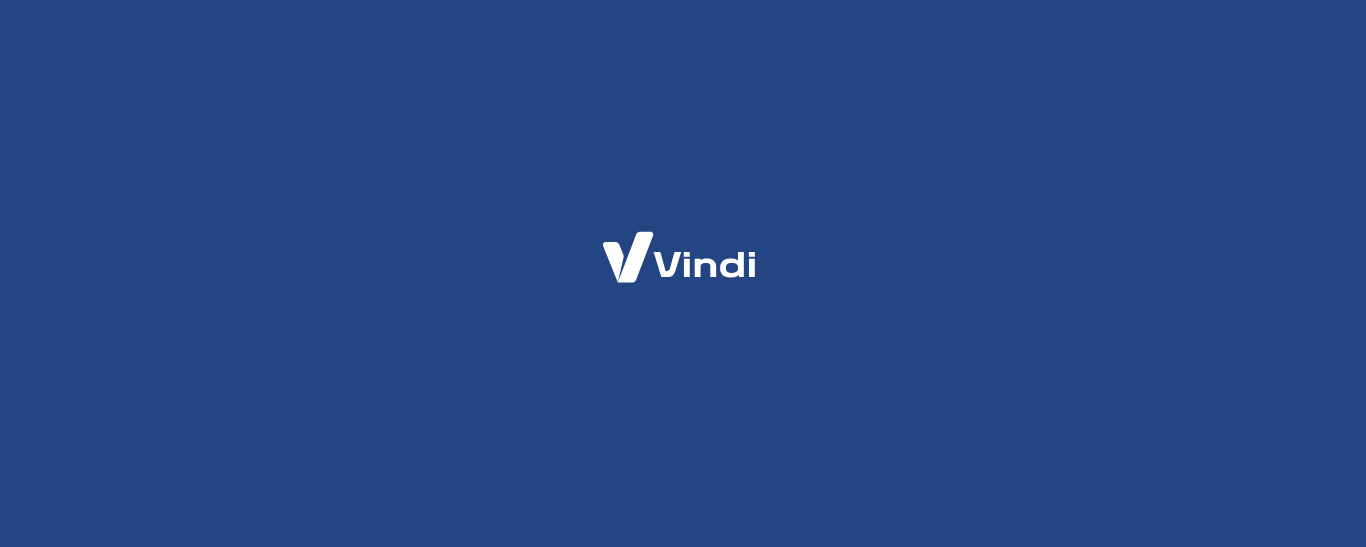 scroll, scrollTop: 0, scrollLeft: 0, axis: both 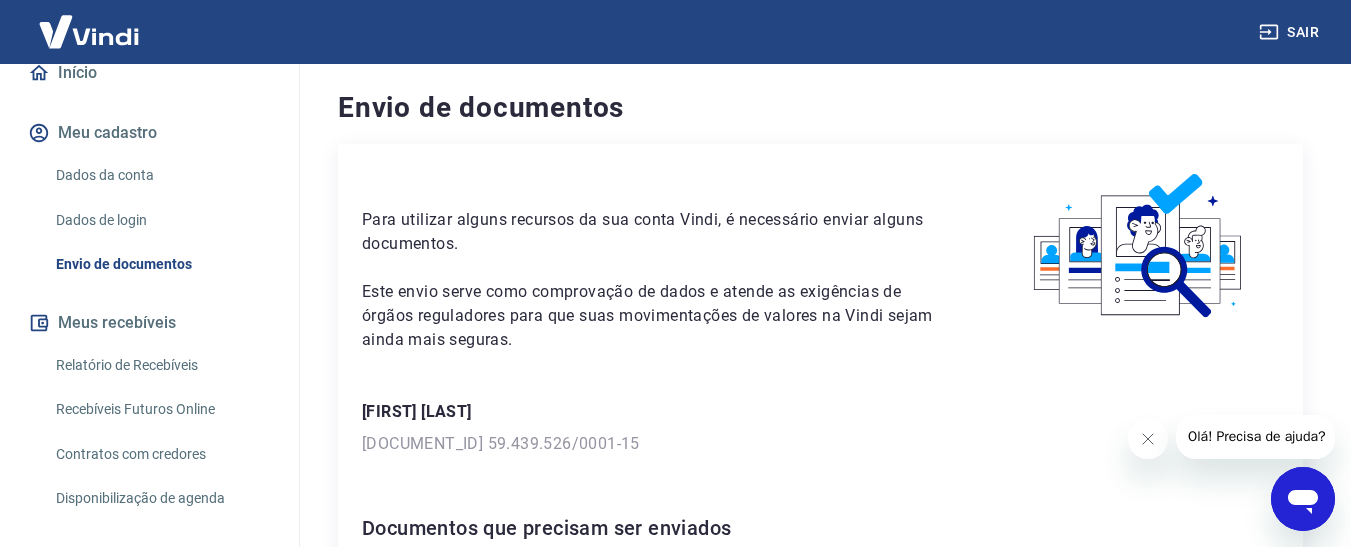 click on "Envio de documentos" at bounding box center [161, 264] 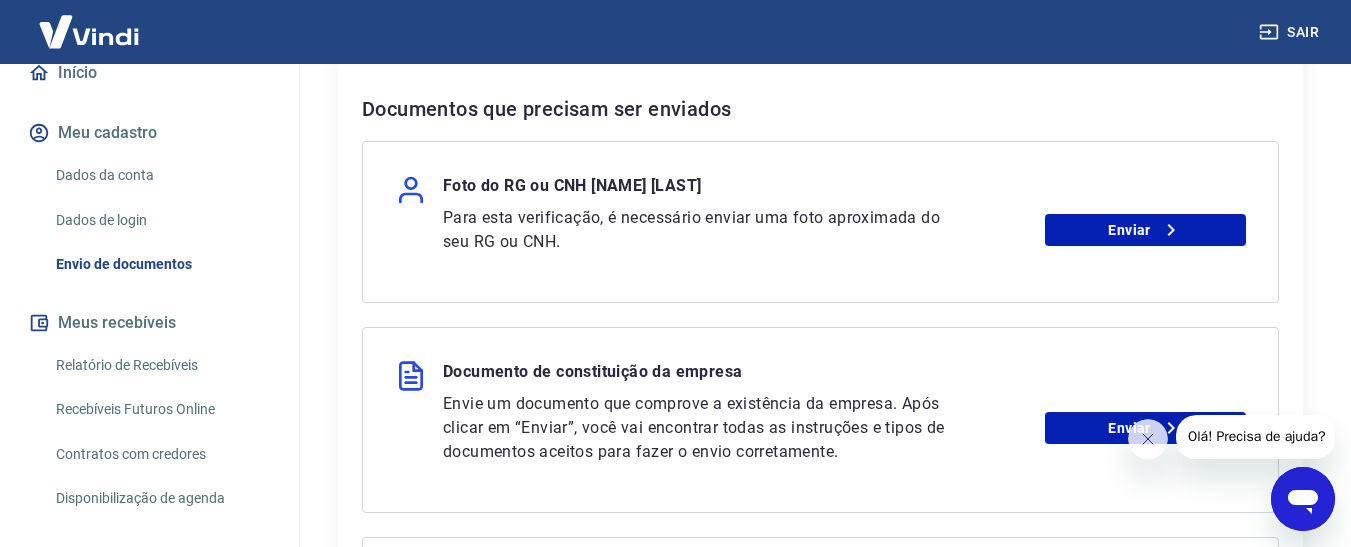 scroll, scrollTop: 400, scrollLeft: 0, axis: vertical 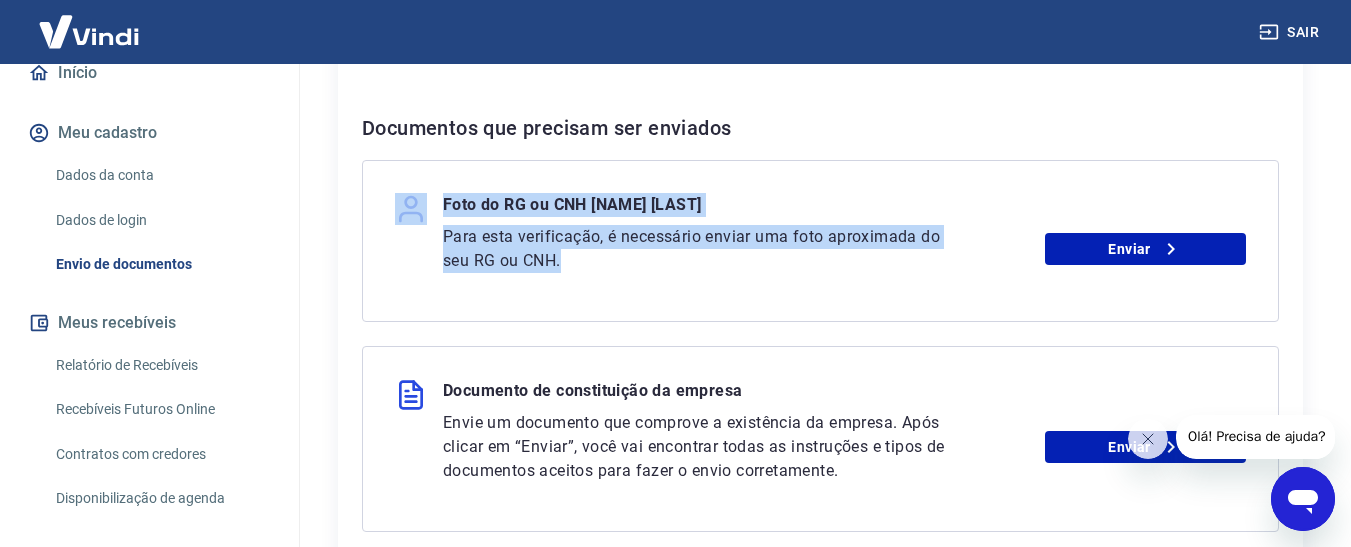 drag, startPoint x: 523, startPoint y: 244, endPoint x: 404, endPoint y: 188, distance: 131.51807 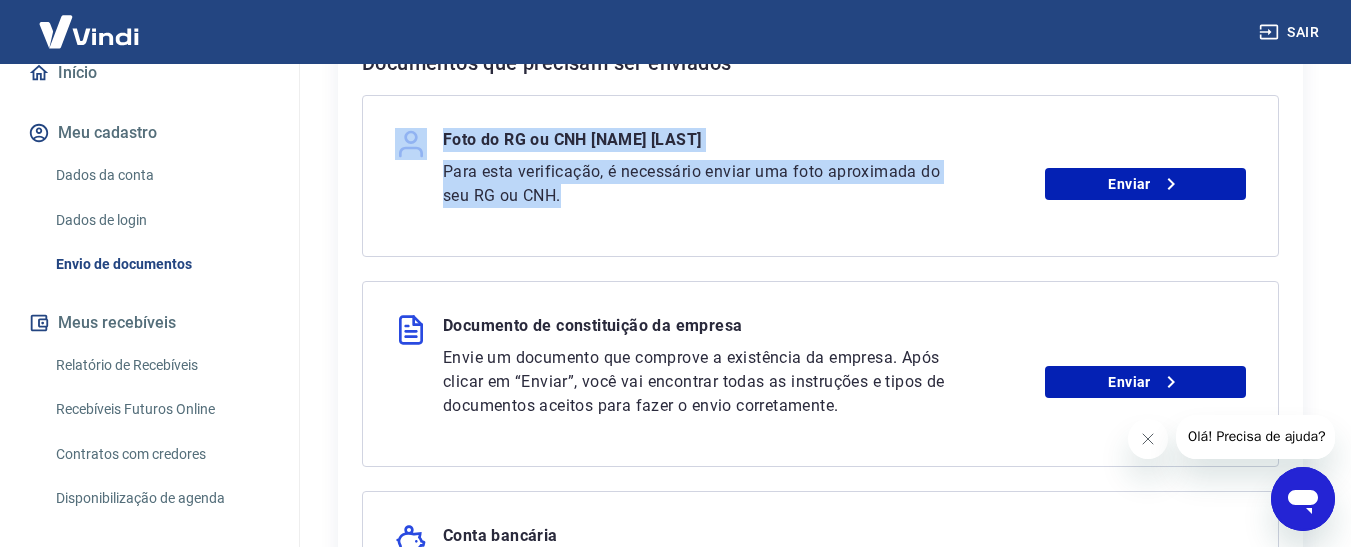 scroll, scrollTop: 500, scrollLeft: 0, axis: vertical 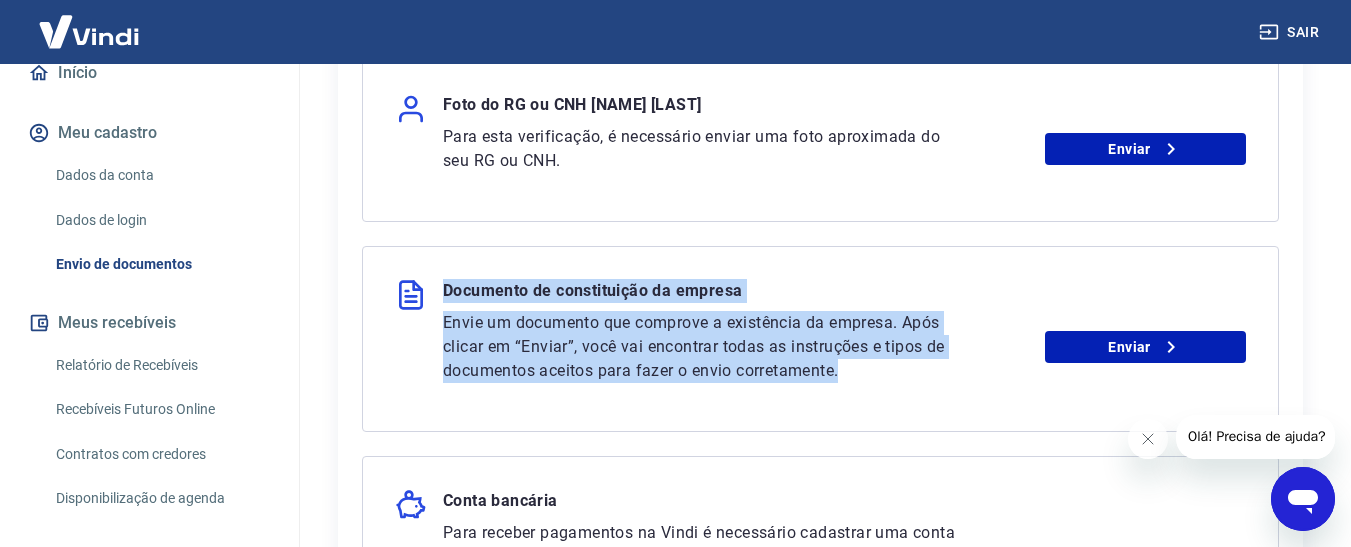 drag, startPoint x: 676, startPoint y: 379, endPoint x: 439, endPoint y: 272, distance: 260.0346 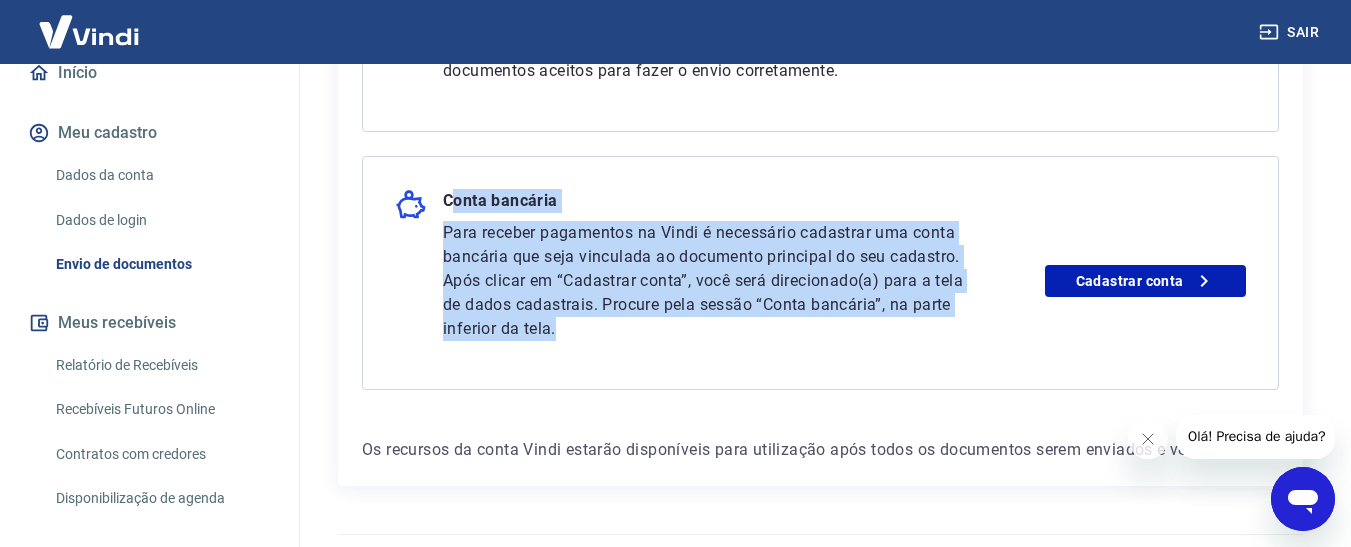 drag, startPoint x: 623, startPoint y: 339, endPoint x: 454, endPoint y: 198, distance: 220.09543 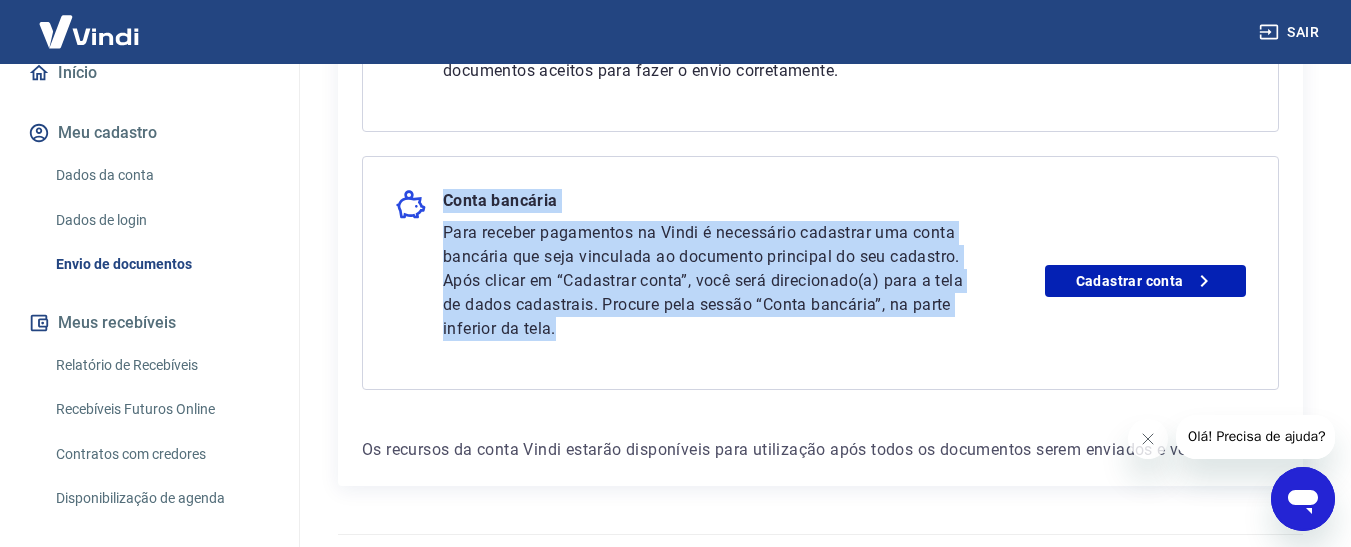 drag, startPoint x: 442, startPoint y: 187, endPoint x: 785, endPoint y: 328, distance: 370.85037 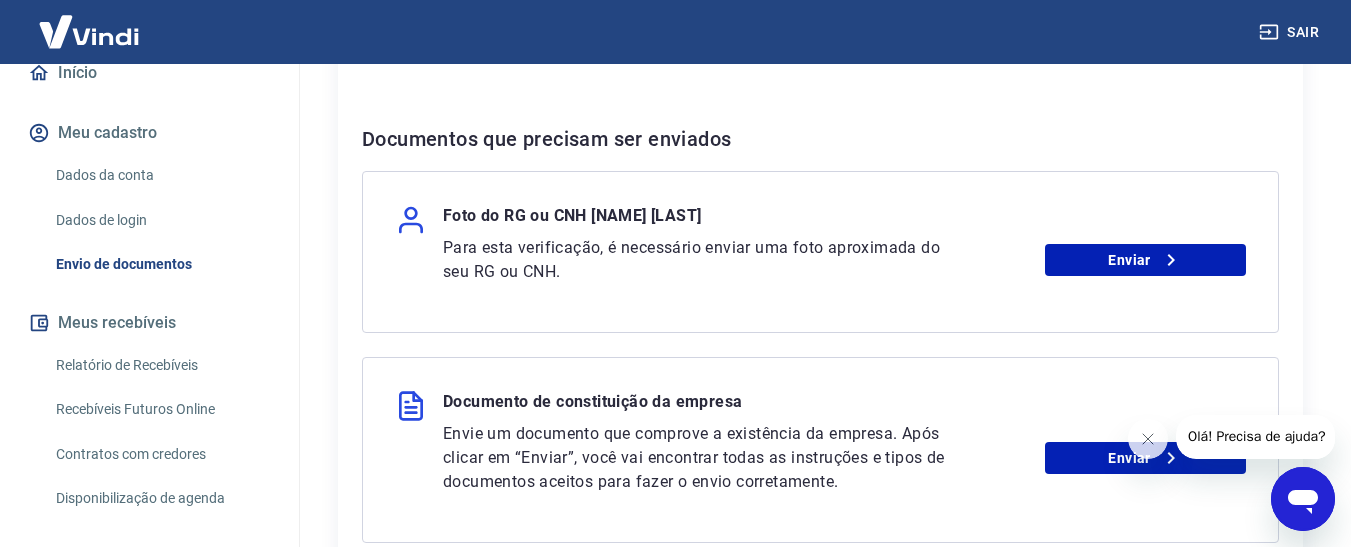 scroll, scrollTop: 400, scrollLeft: 0, axis: vertical 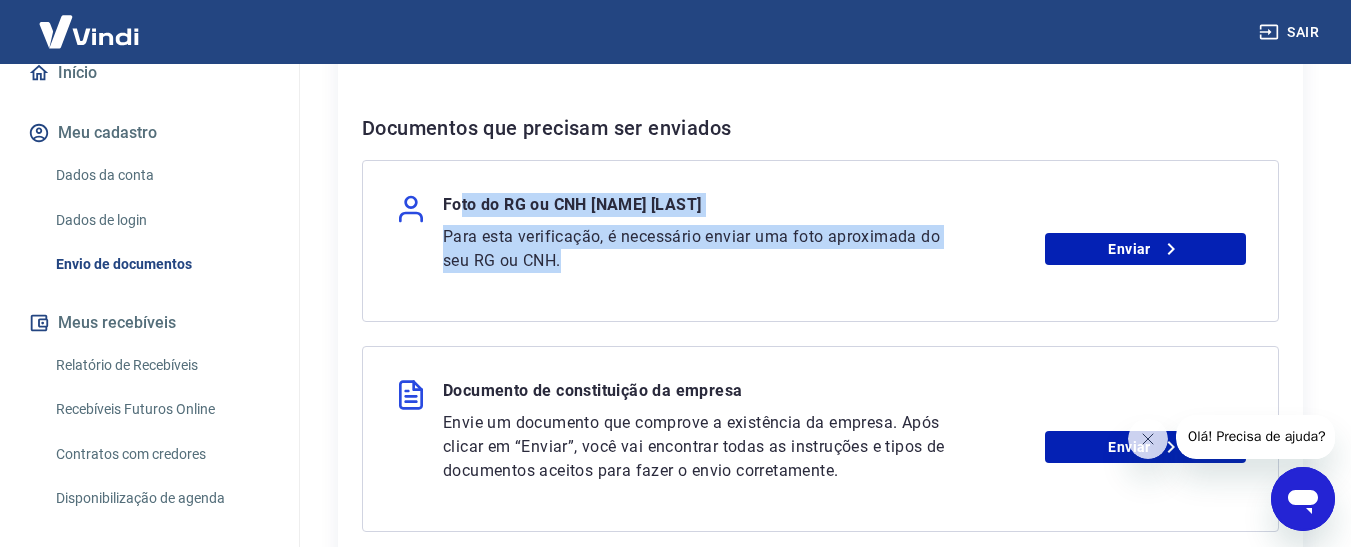 drag, startPoint x: 568, startPoint y: 267, endPoint x: 457, endPoint y: 211, distance: 124.32619 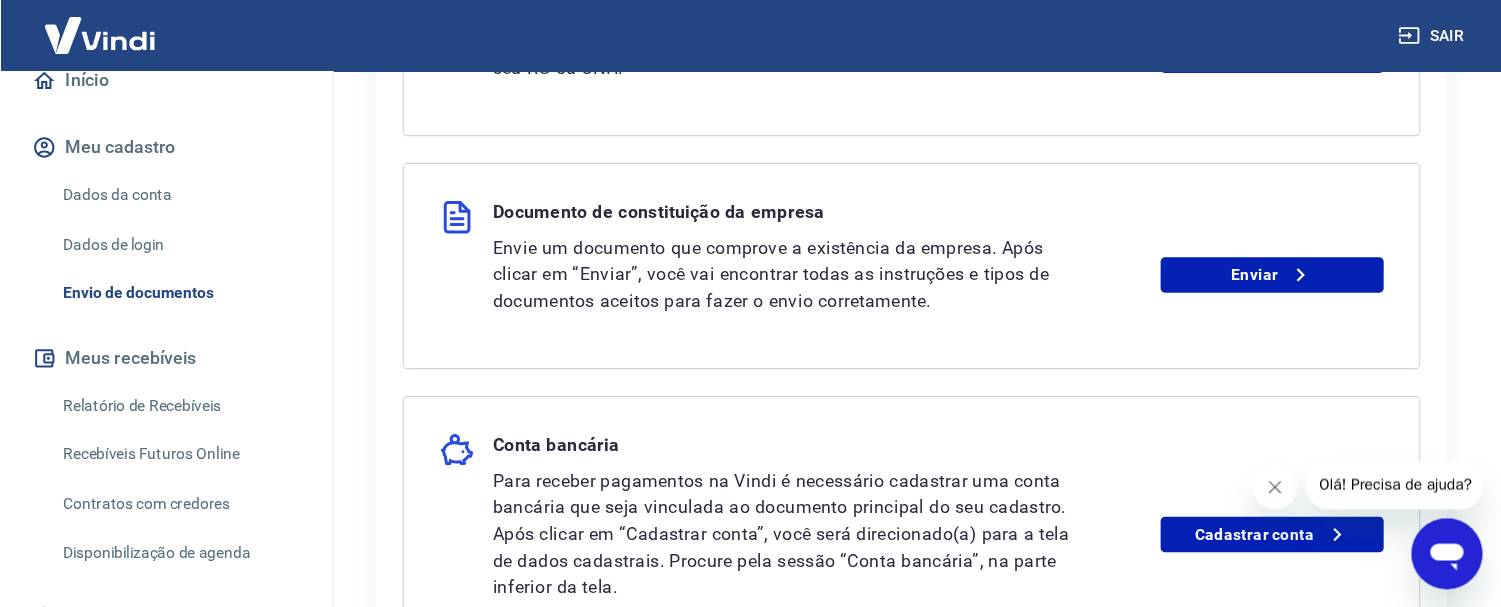 scroll, scrollTop: 600, scrollLeft: 0, axis: vertical 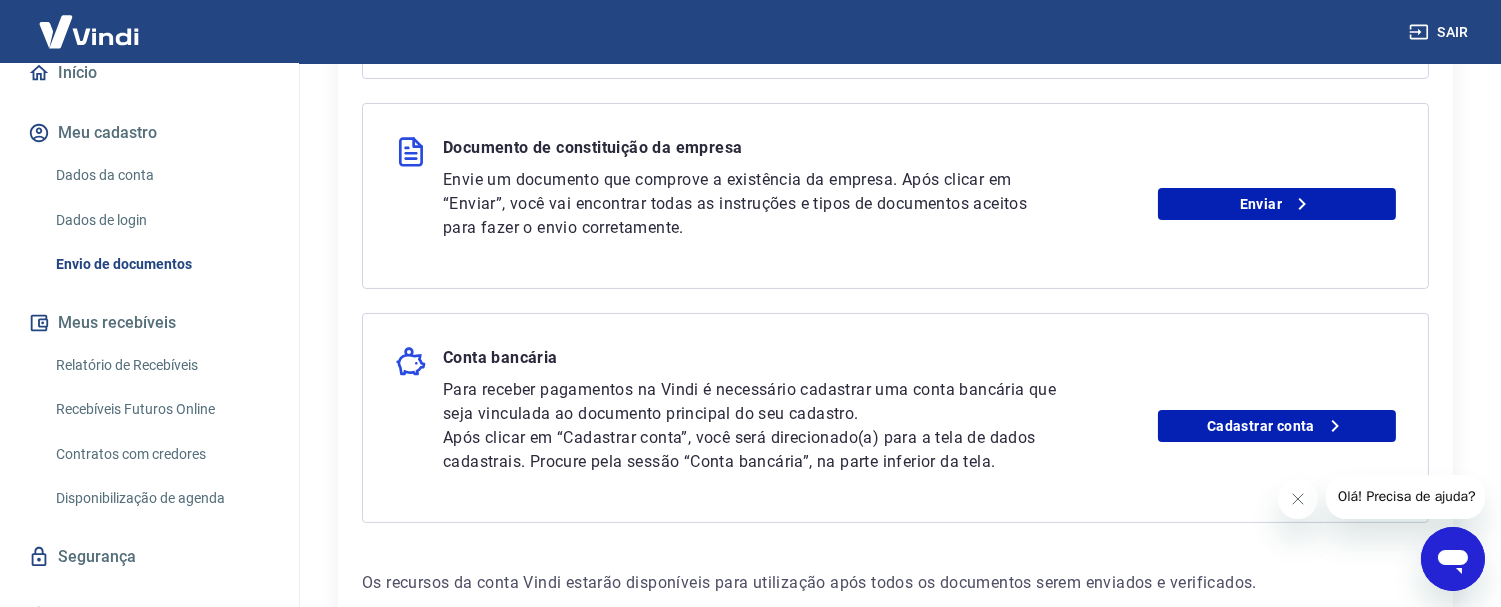 drag, startPoint x: 1269, startPoint y: 6, endPoint x: 971, endPoint y: 337, distance: 445.38187 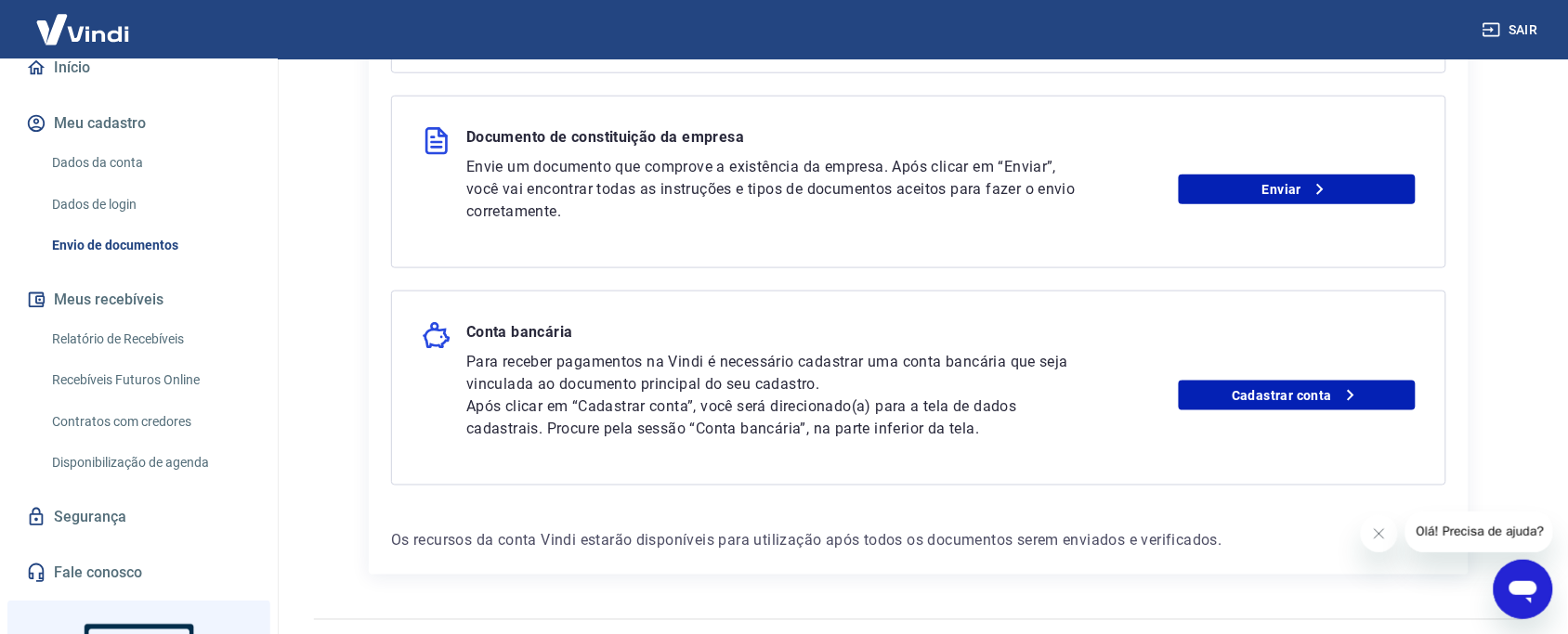 scroll, scrollTop: 186, scrollLeft: 0, axis: vertical 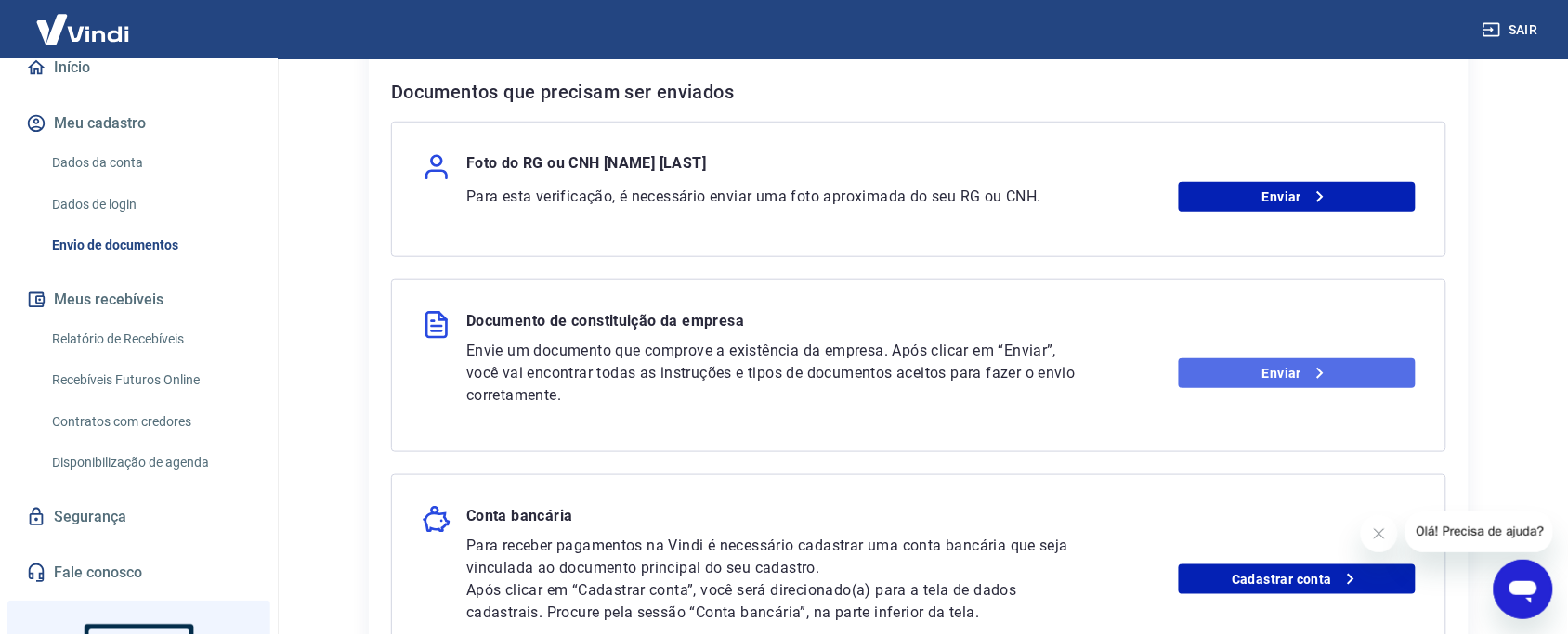 click on "Enviar" at bounding box center [1298, 373] 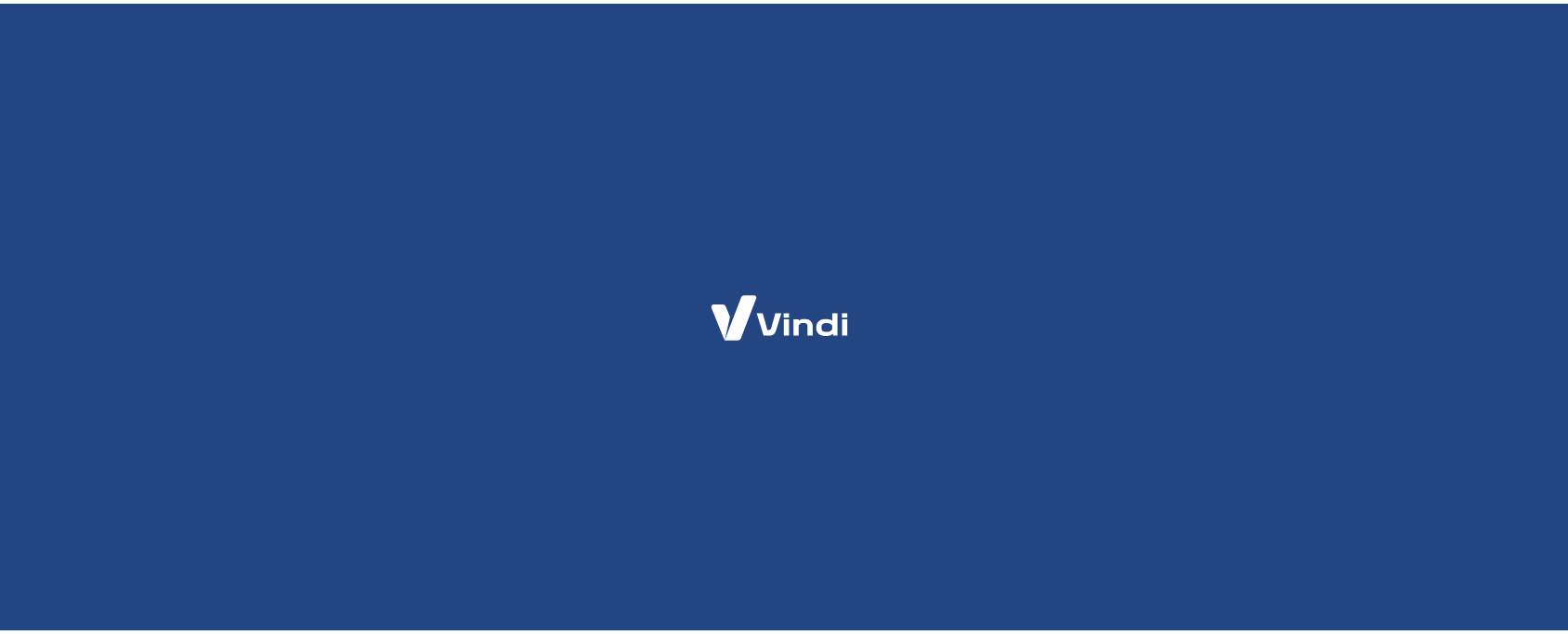 scroll, scrollTop: 0, scrollLeft: 0, axis: both 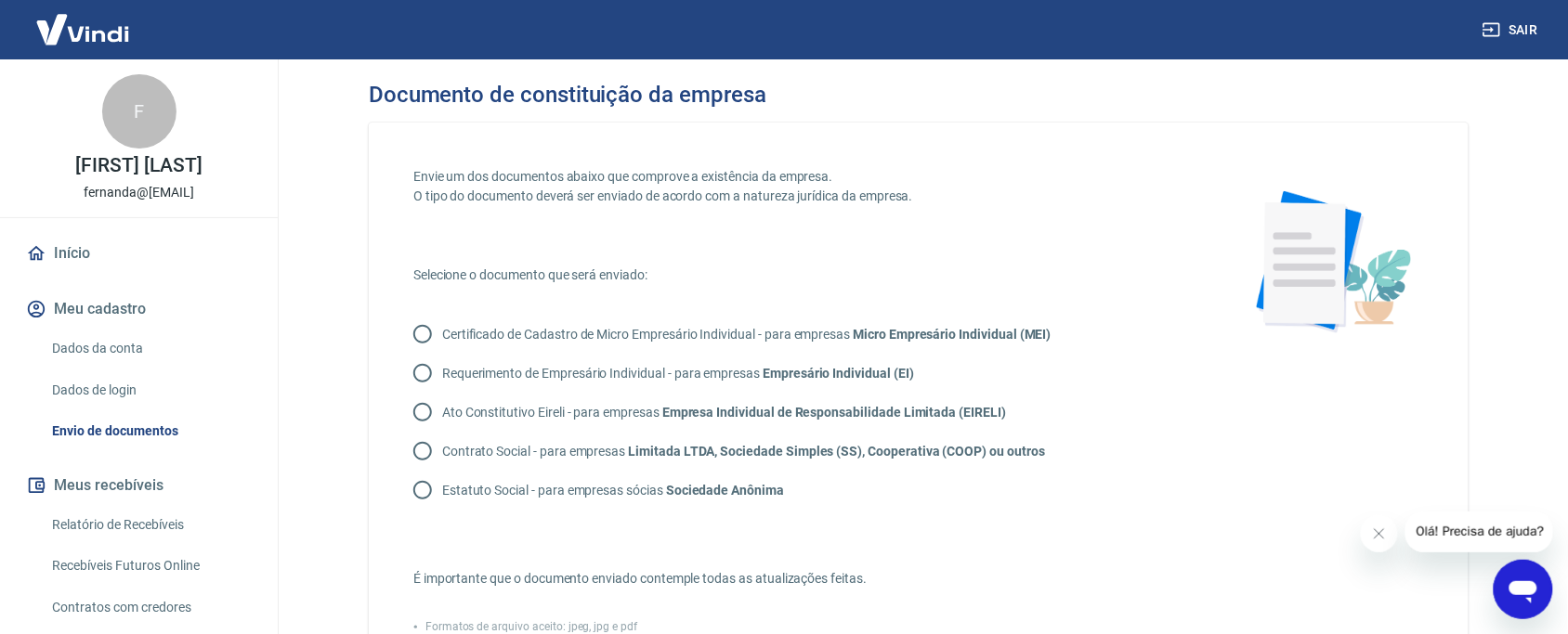 click on "Certificado de Cadastro de Micro Empresário Individual - para empresas   Micro Empresário Individual (MEI)" at bounding box center (747, 334) 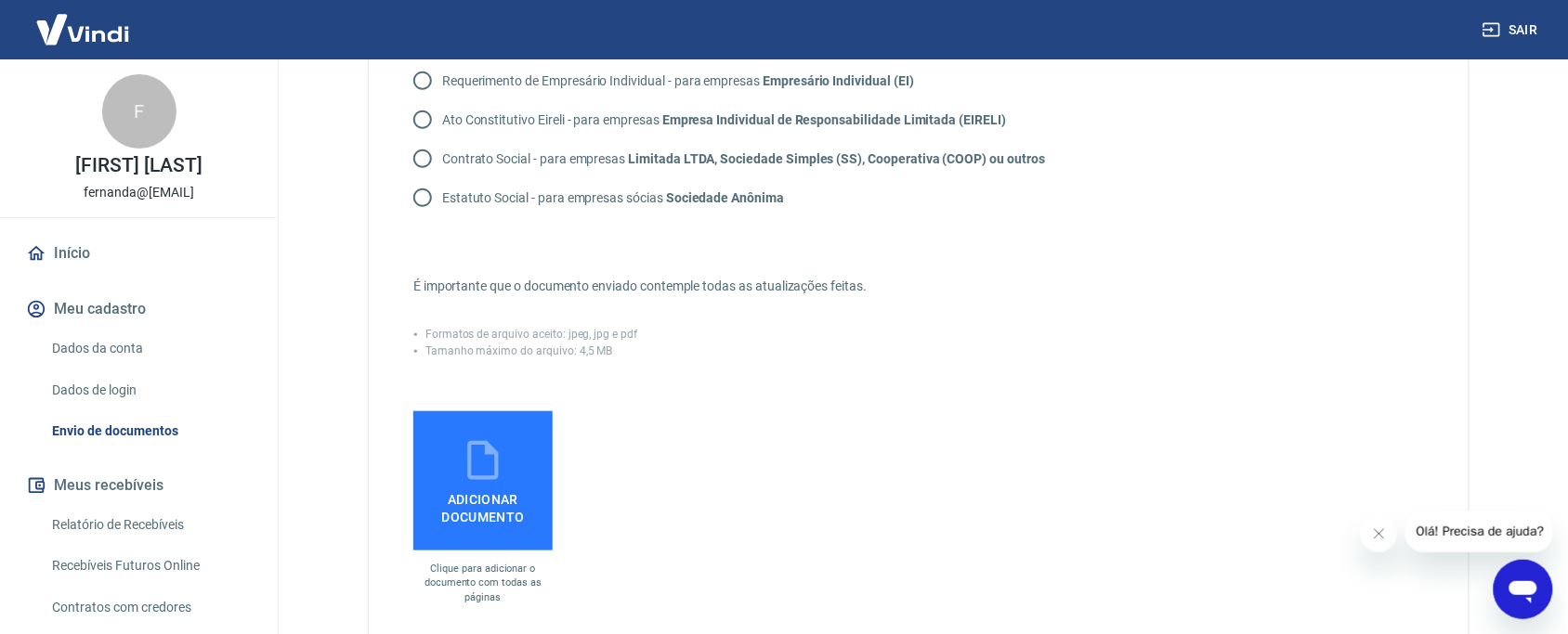 scroll, scrollTop: 348, scrollLeft: 0, axis: vertical 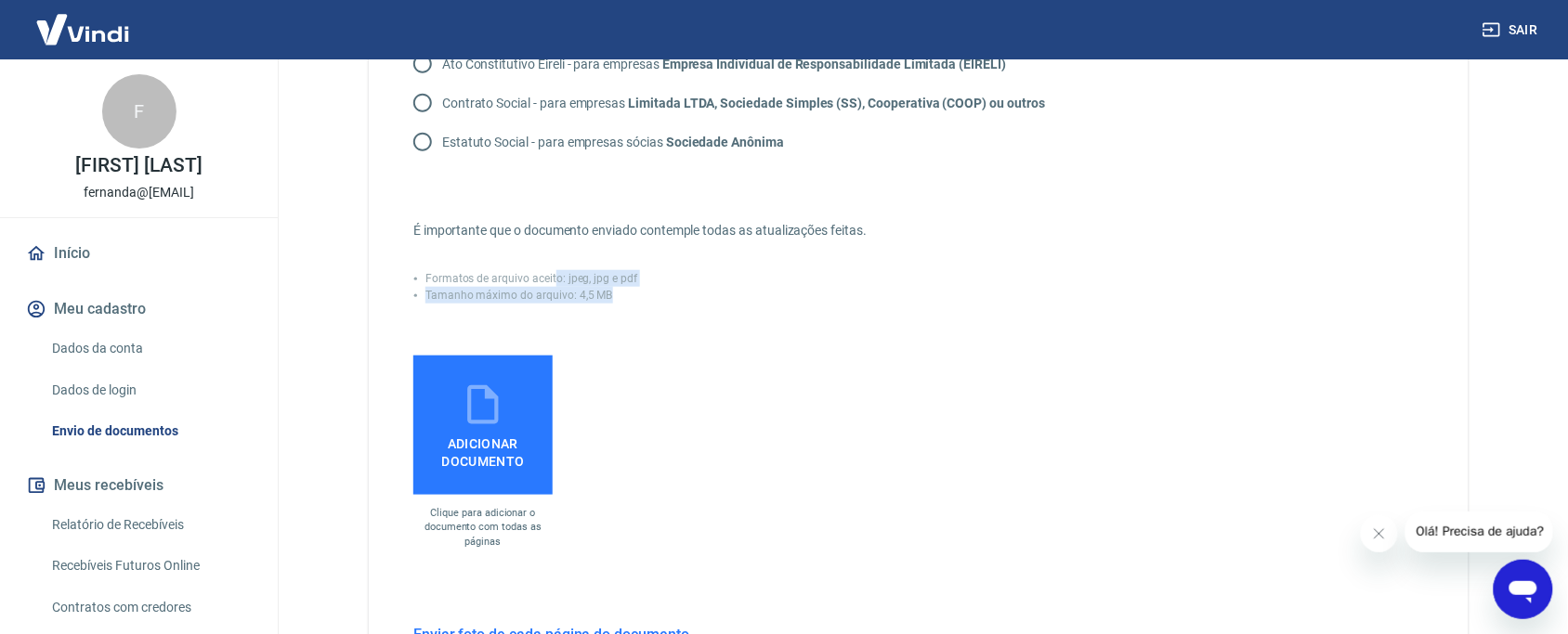 drag, startPoint x: 555, startPoint y: 276, endPoint x: 627, endPoint y: 292, distance: 73.75636 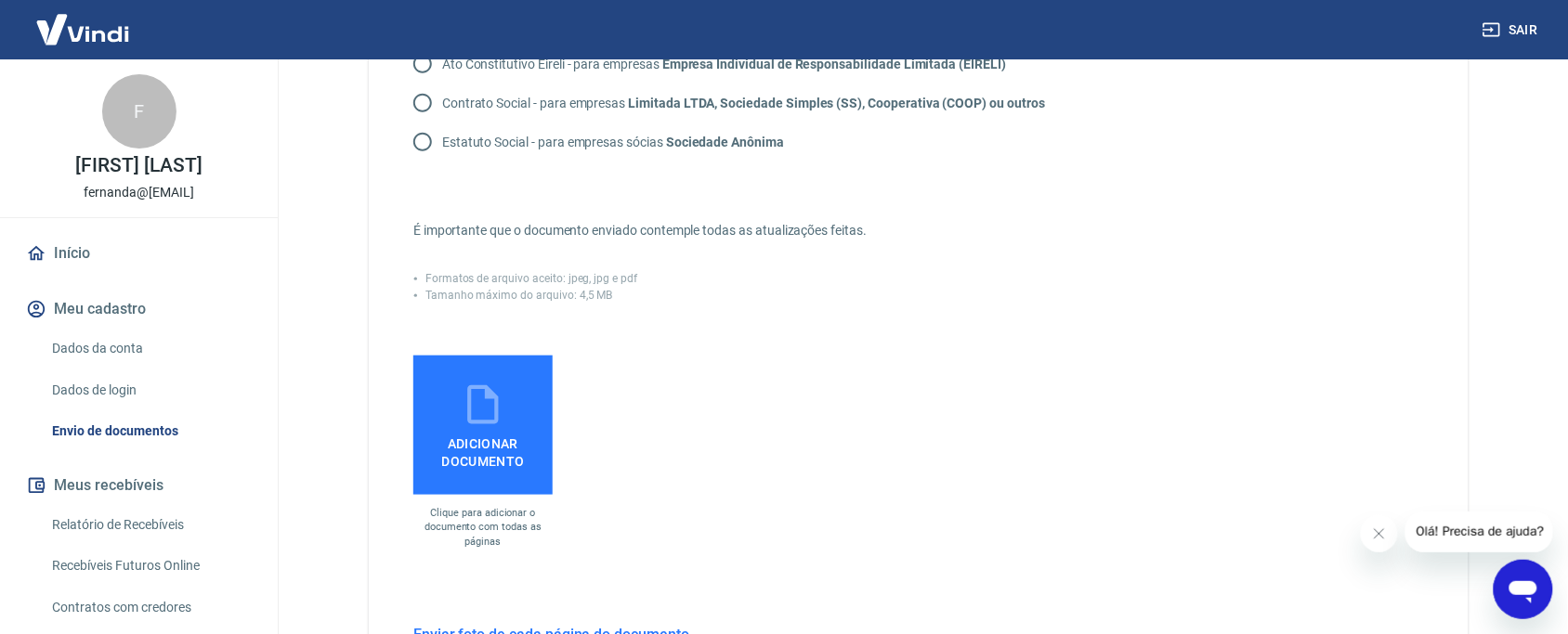 click on "Envie um dos documentos abaixo que comprove a existência da empresa. O tipo do documento deverá ser enviado de acordo com a natureza jurídica da empresa. Selecione o documento que será enviado: Certificado de Cadastro de Micro Empresário Individual - para empresas   Micro Empresário Individual (MEI) Requerimento de Empresário Individual - para empresas   Empresário Individual (EI) Ato Constitutivo Eireli - para empresas   Empresa Individual de Responsabilidade Limitada (EIRELI) Contrato Social - para empresas   Limitada LTDA, Sociedade Simples (SS), Cooperativa (COOP) ou outros Estatuto Social - para empresas sócias   Sociedade Anônima É importante que o documento enviado contemple todas as atualizações feitas. Formatos de arquivo aceito: jpeg, jpg e pdf Tamanho máximo do arquivo: 4,5 MB Adicionar documento Clique para adicionar o documento com todas as páginas" at bounding box center [804, 184] 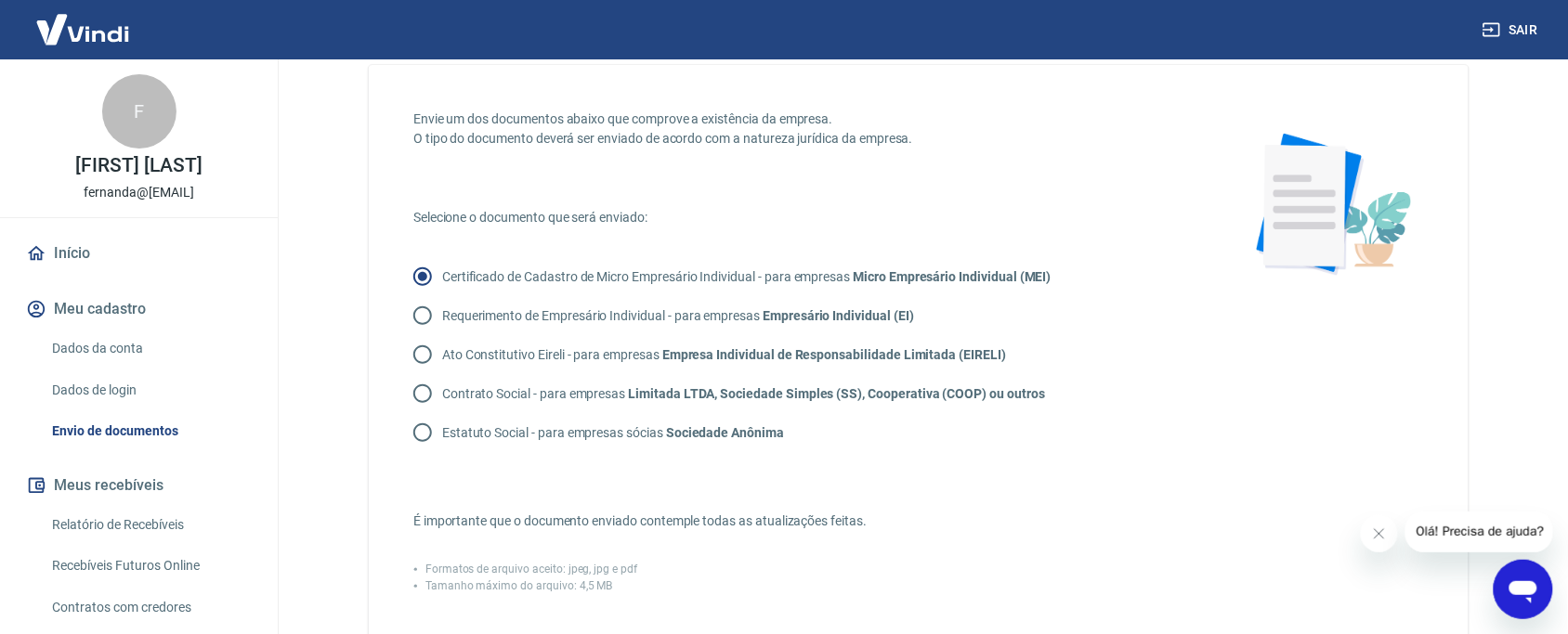 scroll, scrollTop: 0, scrollLeft: 0, axis: both 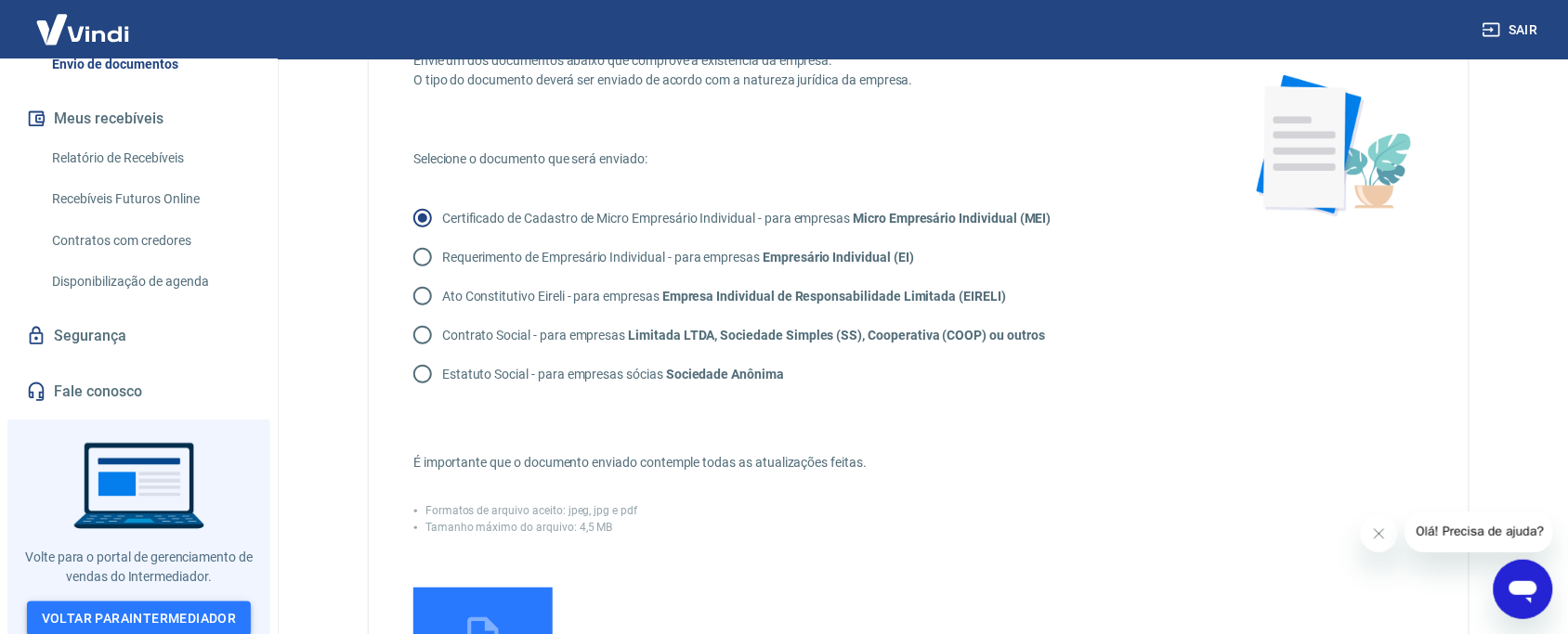 click on "Voltar para  Intermediador" at bounding box center (139, 618) 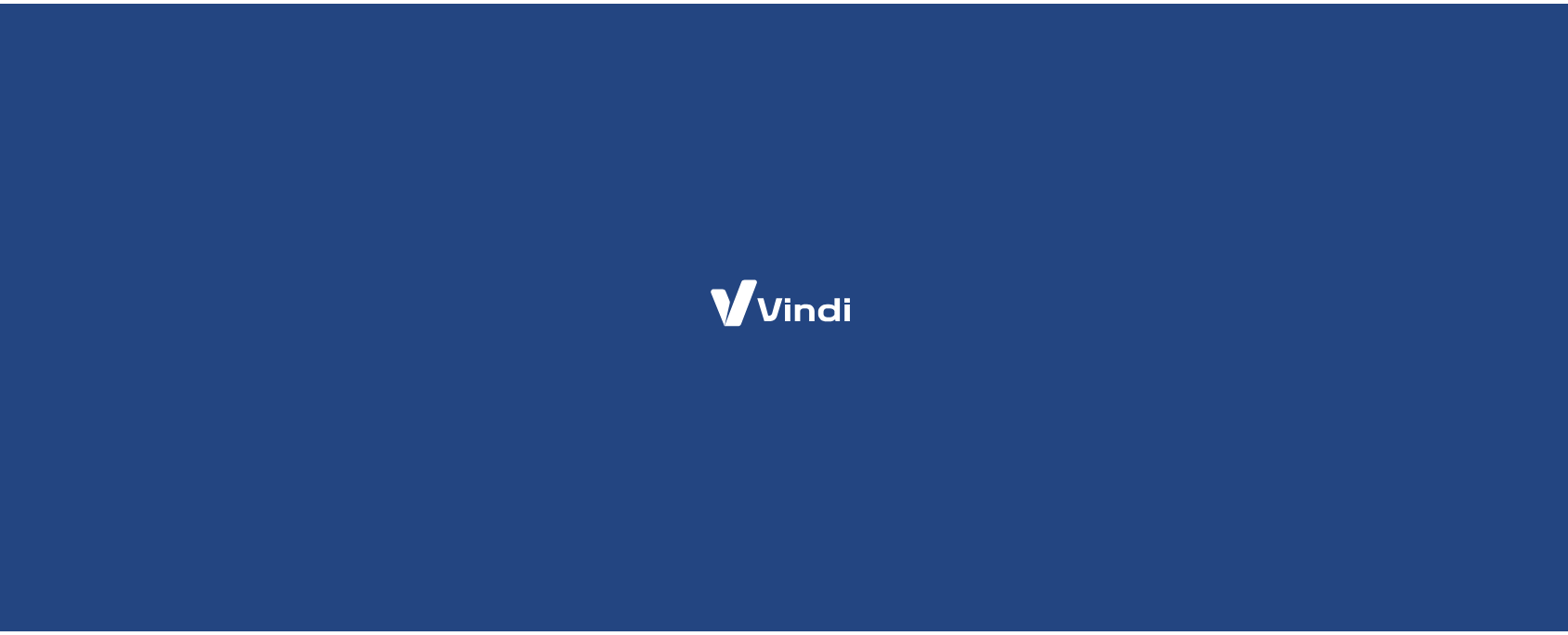 scroll, scrollTop: 0, scrollLeft: 0, axis: both 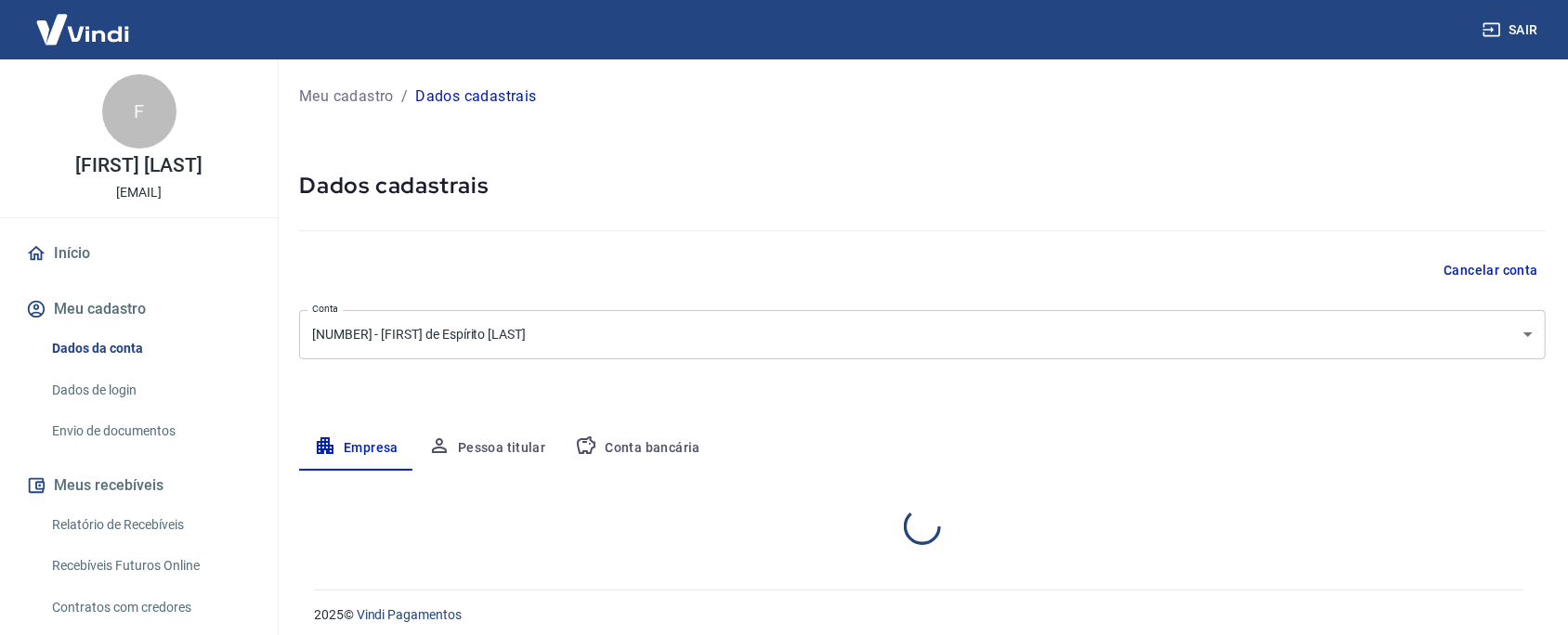 select on "SP" 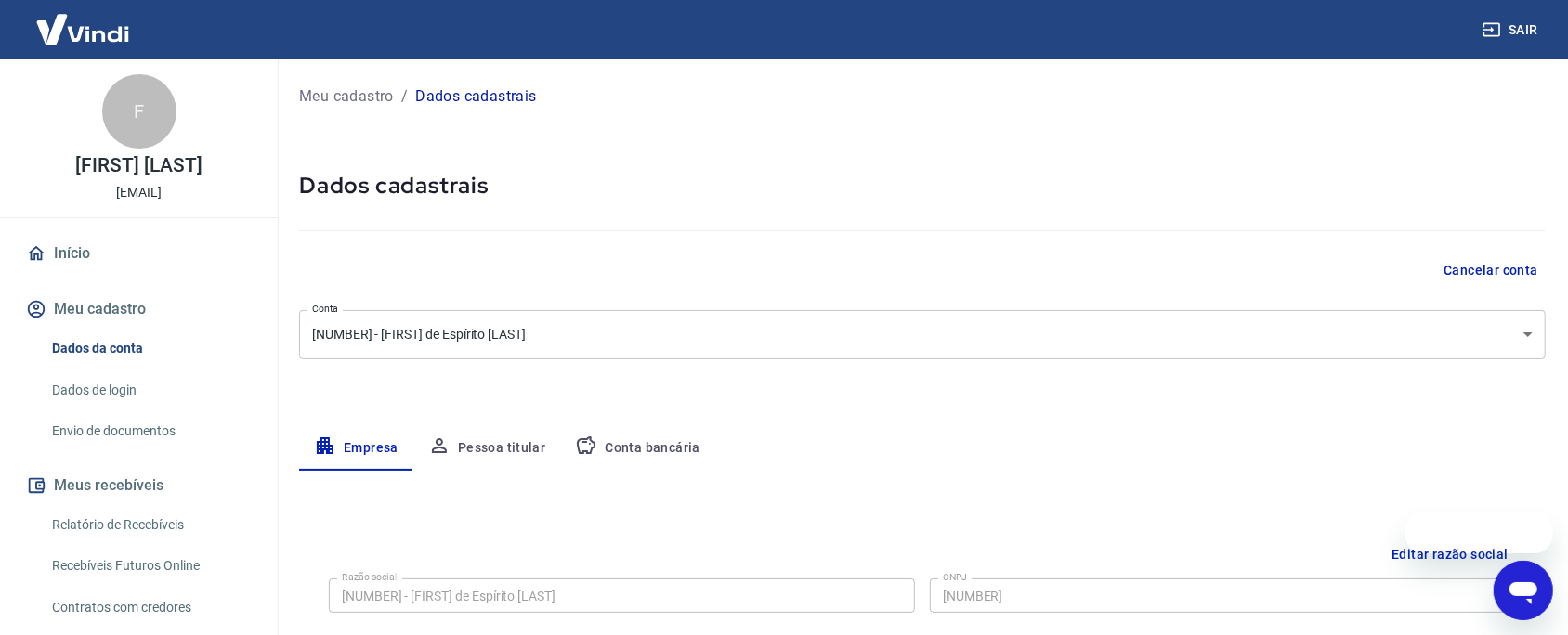 scroll, scrollTop: 0, scrollLeft: 0, axis: both 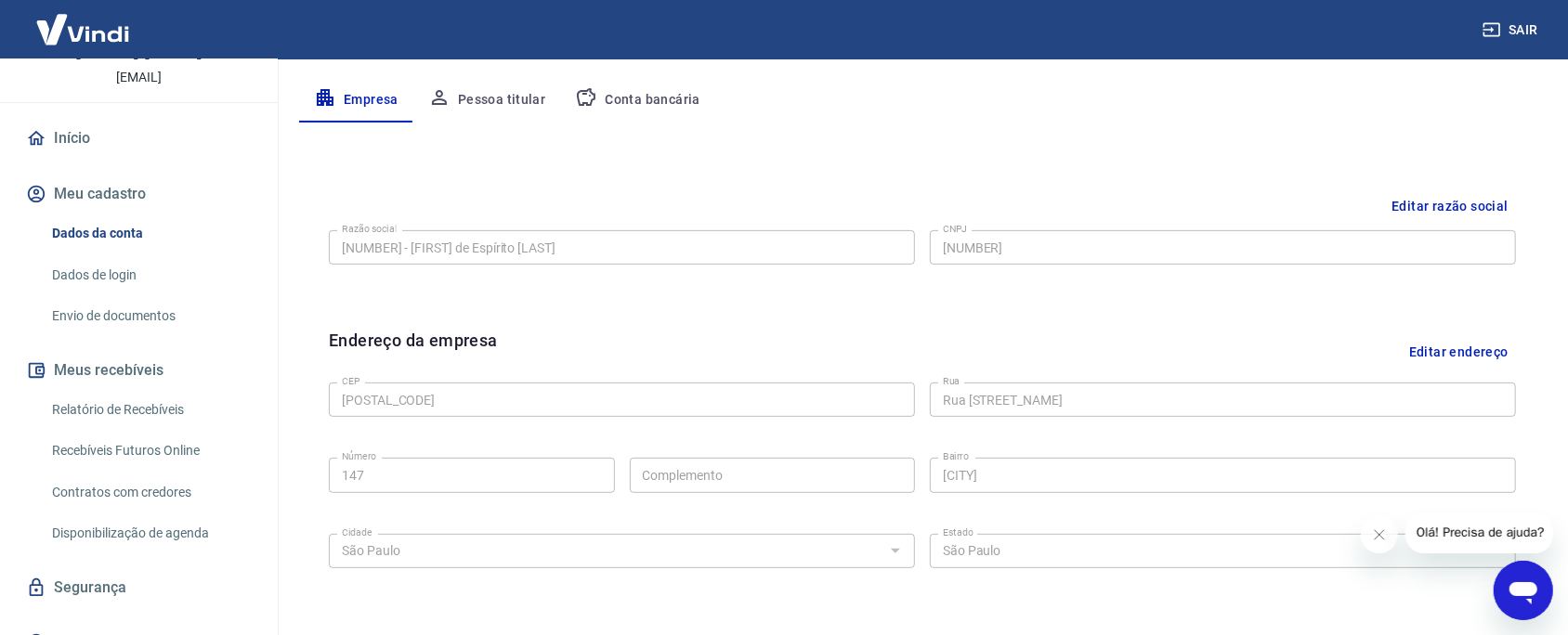 click on "Envio de documentos" at bounding box center [150, 316] 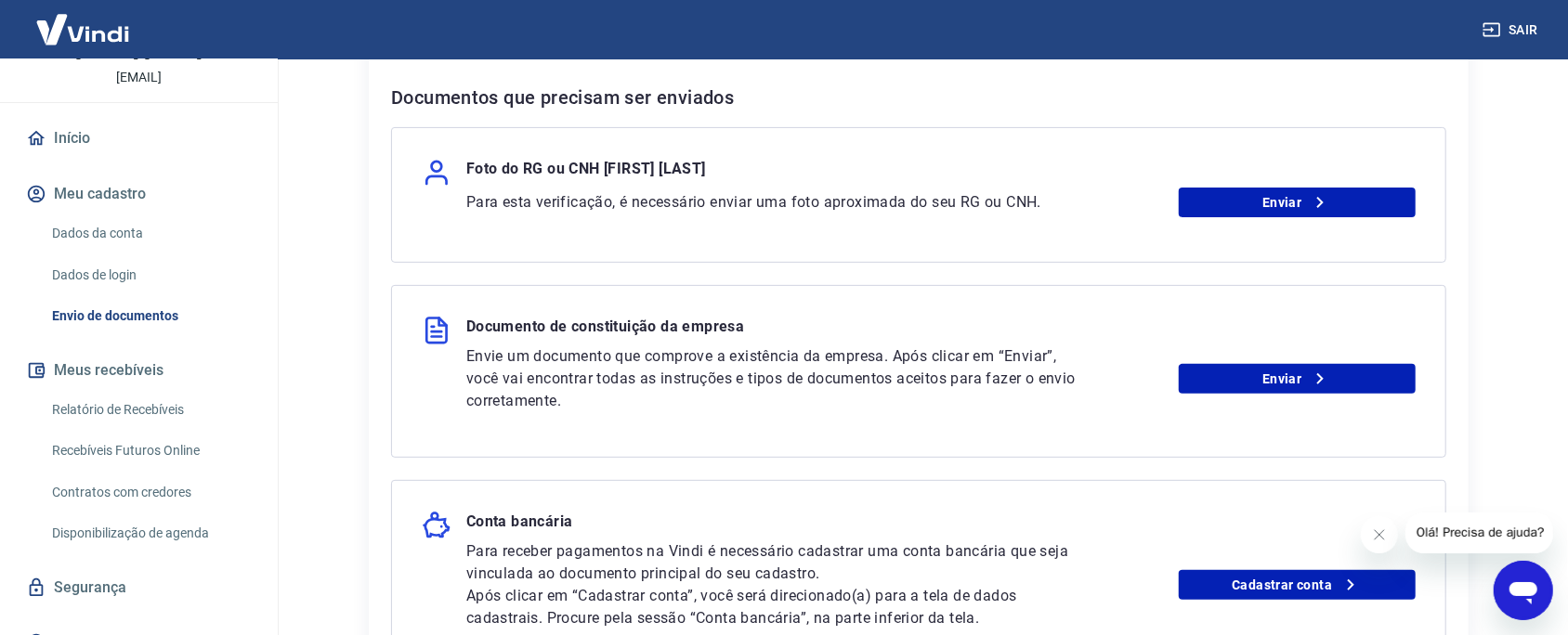 scroll, scrollTop: 348, scrollLeft: 0, axis: vertical 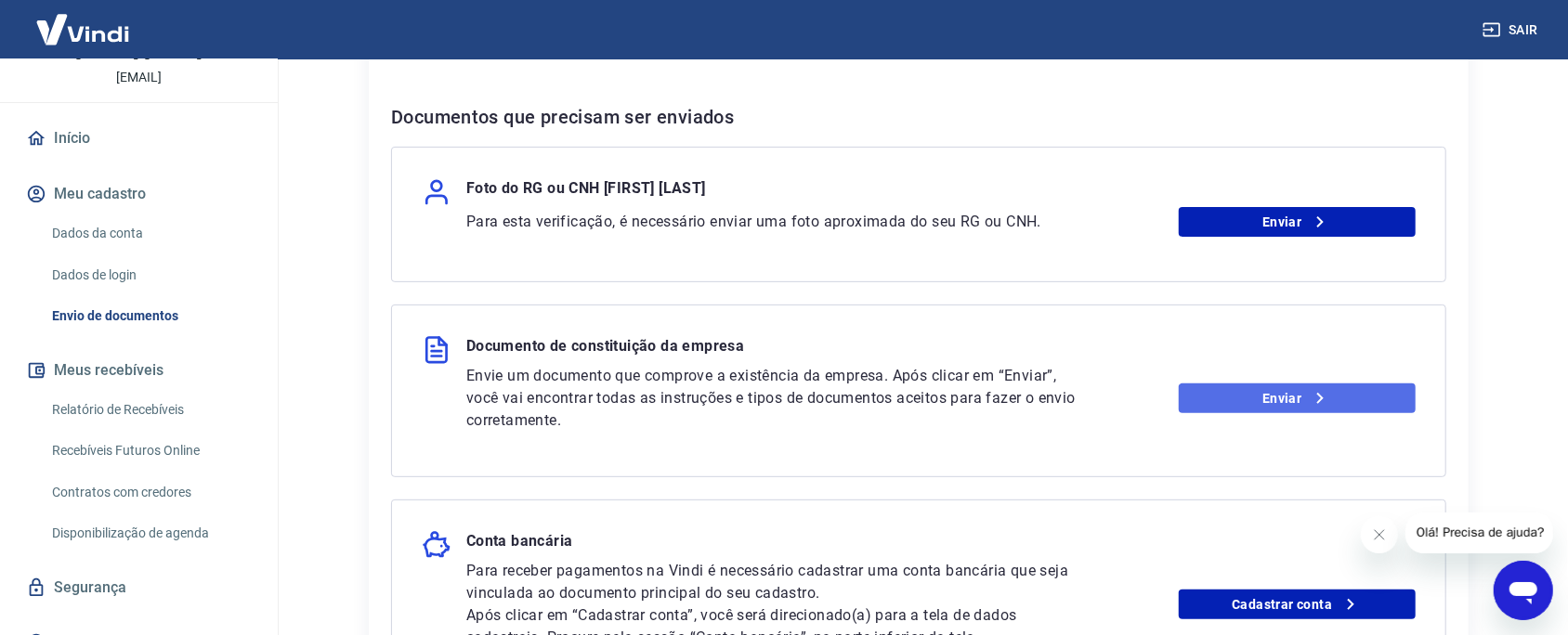 click on "Enviar" at bounding box center (1298, 398) 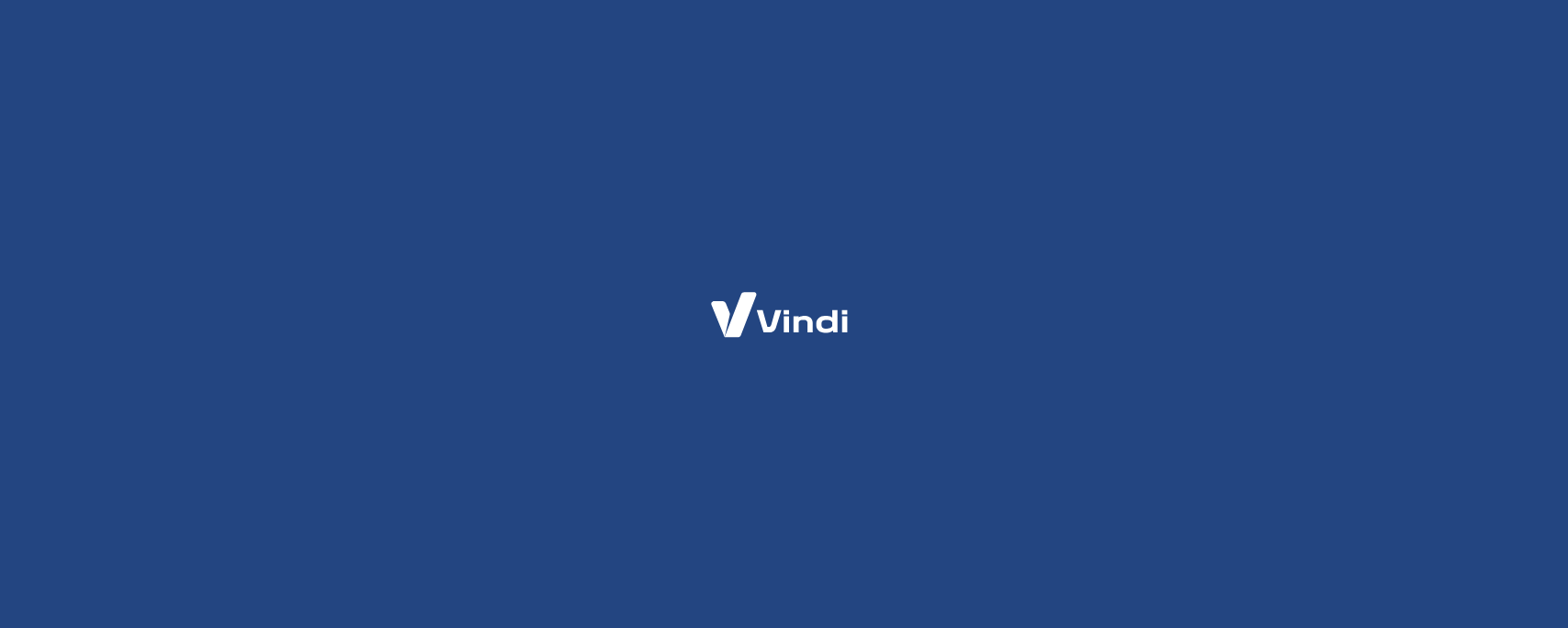 scroll, scrollTop: 0, scrollLeft: 0, axis: both 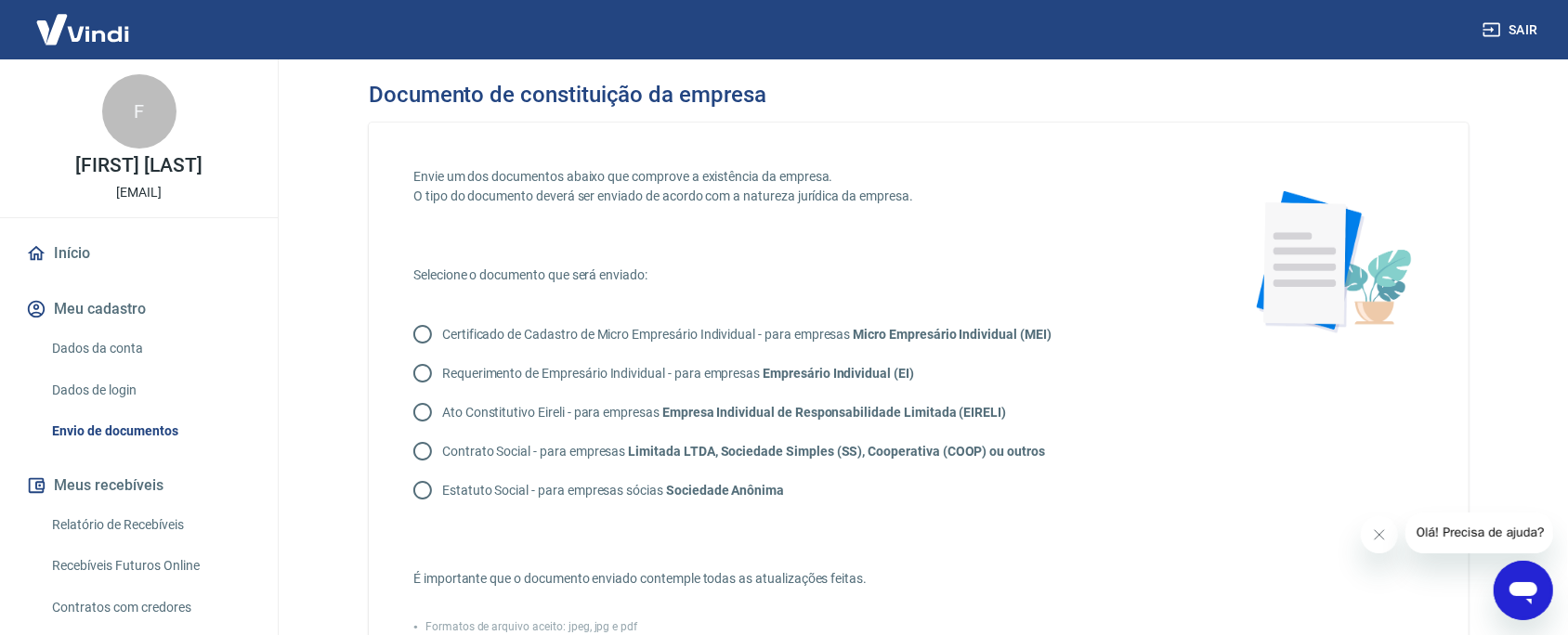 click on "Certificado de Cadastro de Micro Empresário Individual - para empresas   Micro Empresário Individual (MEI)" at bounding box center (747, 334) 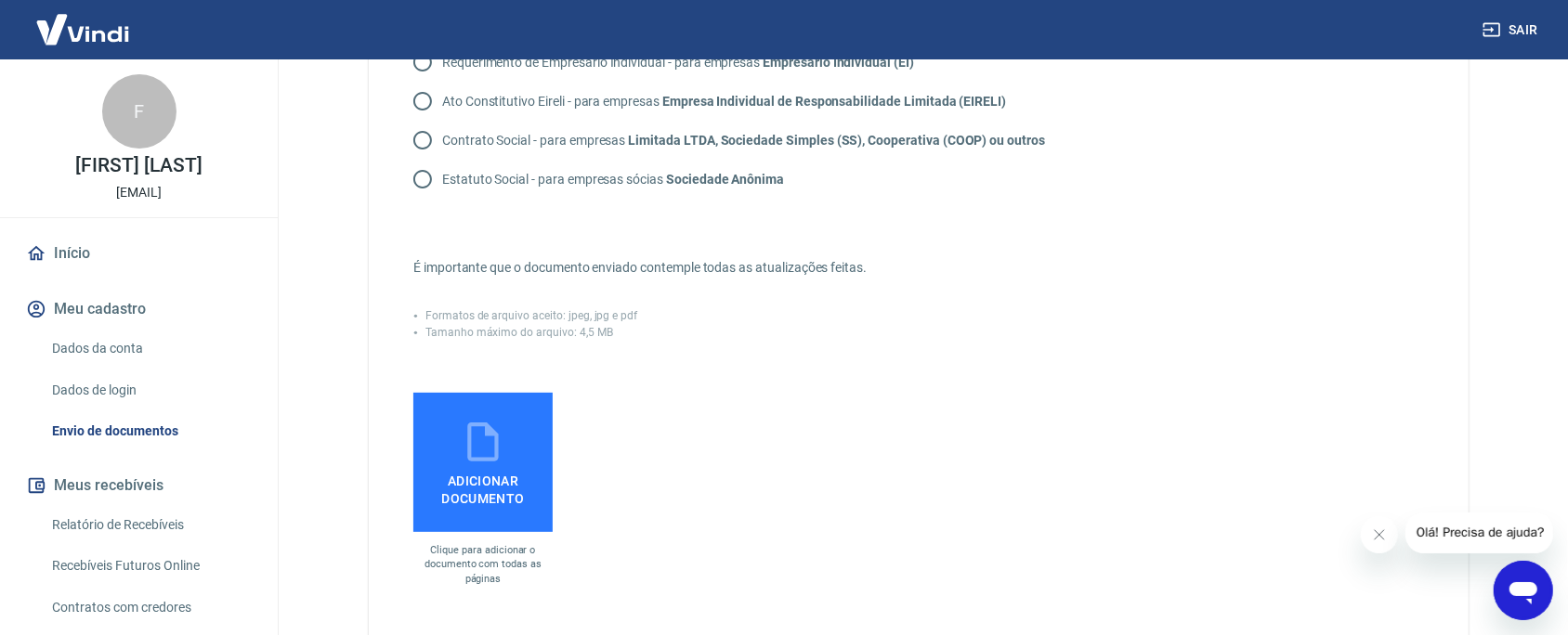 scroll, scrollTop: 348, scrollLeft: 0, axis: vertical 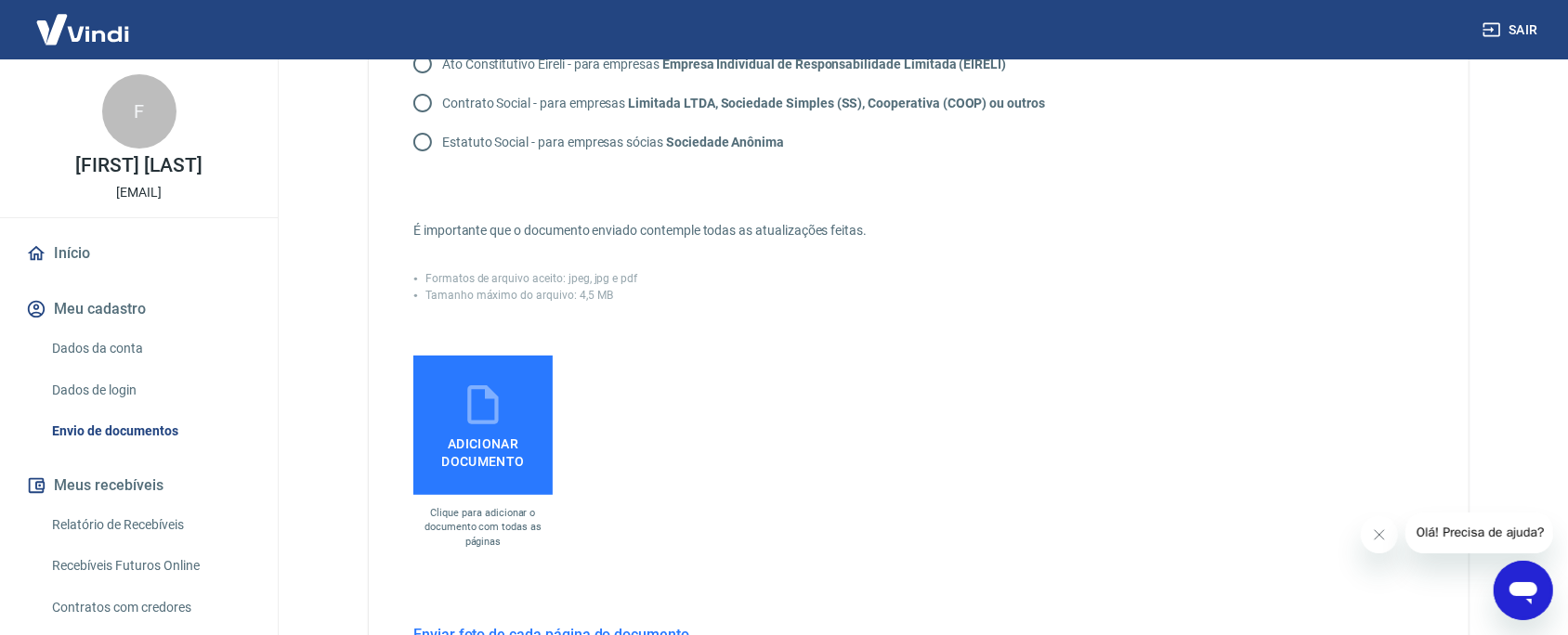 click on "Adicionar documento" at bounding box center [483, 448] 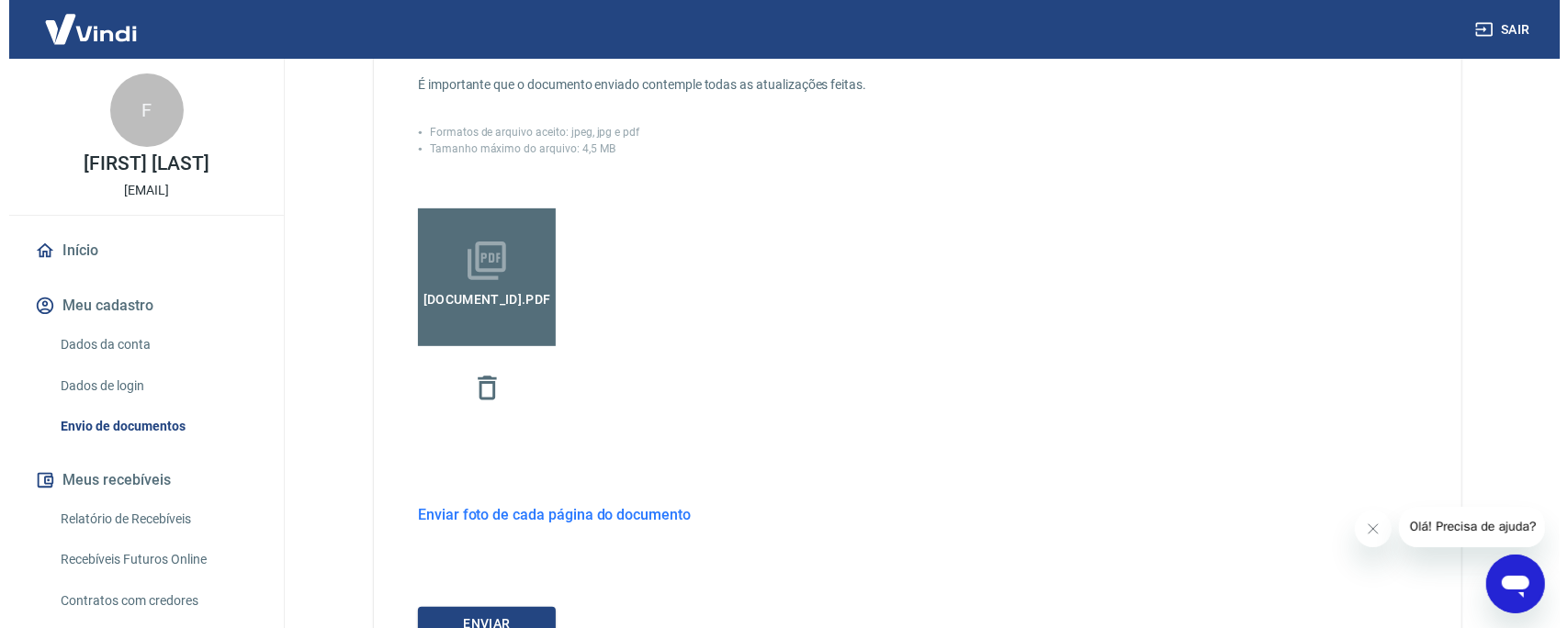 scroll, scrollTop: 644, scrollLeft: 0, axis: vertical 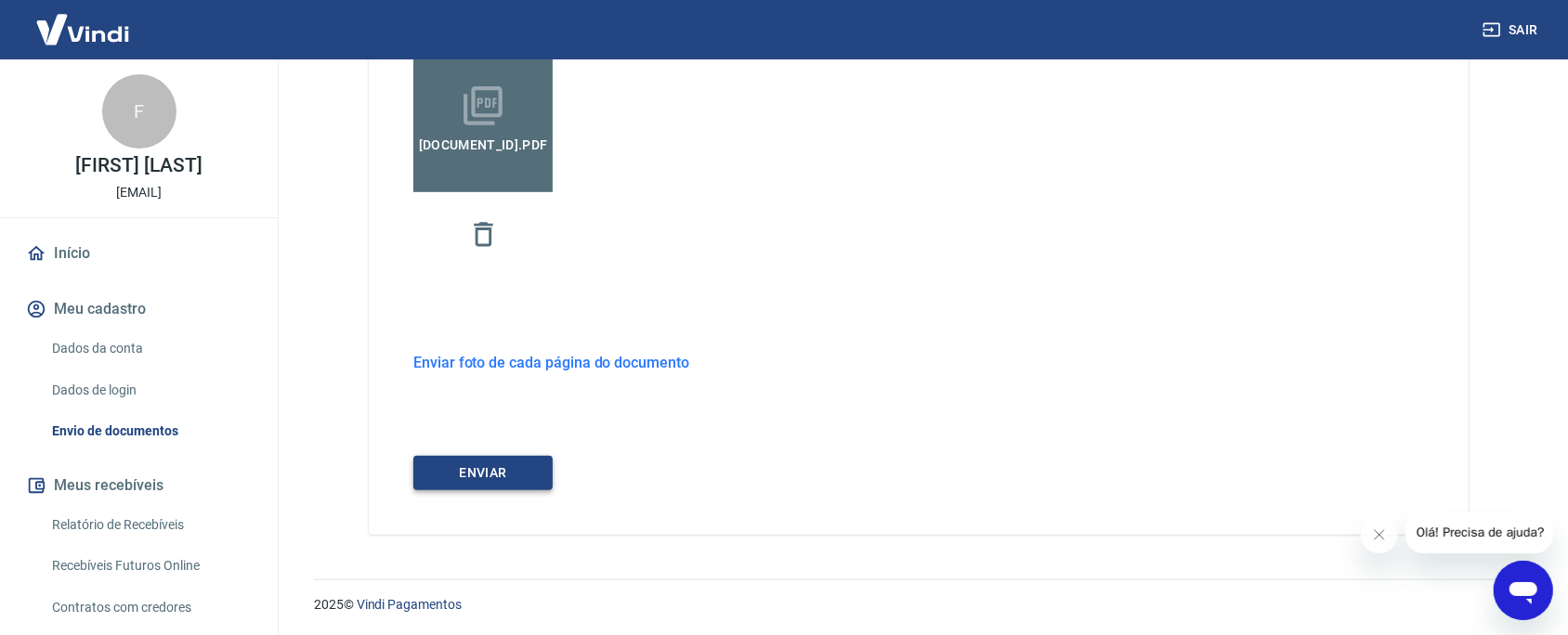 click on "ENVIAR" at bounding box center [483, 473] 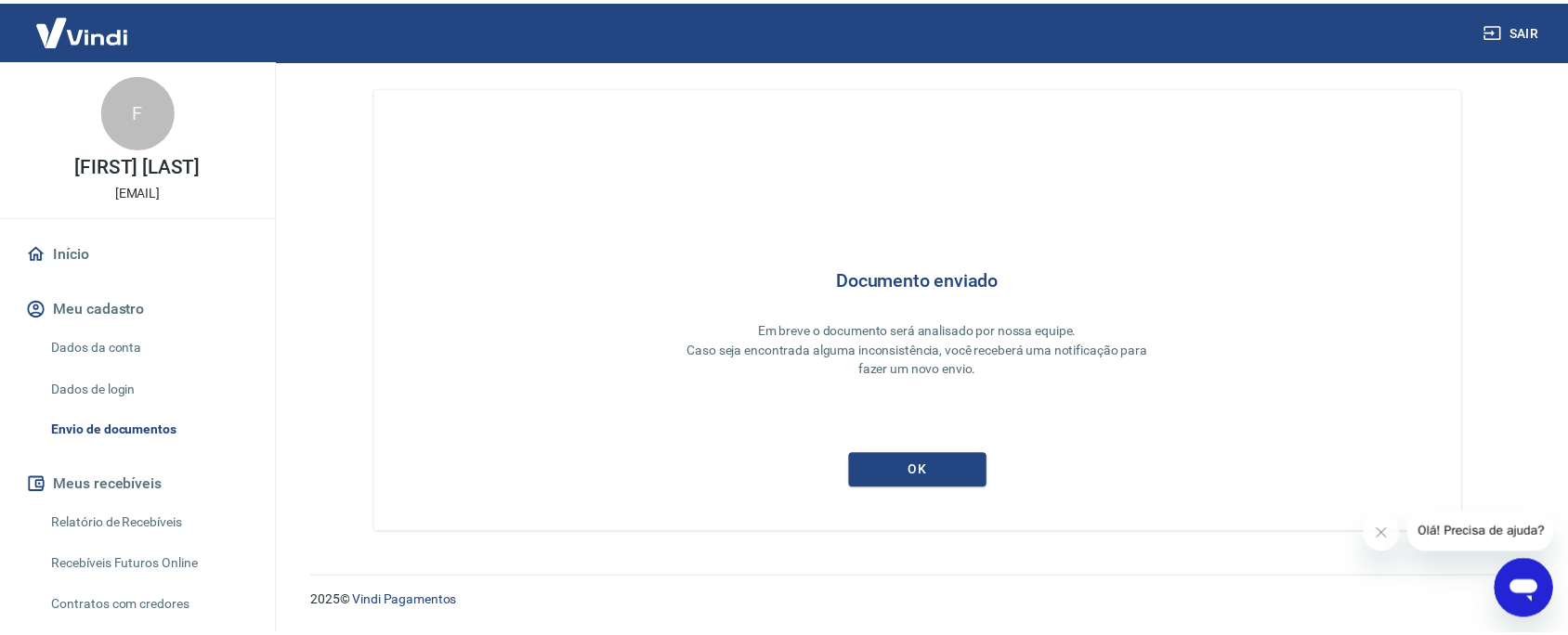 scroll, scrollTop: 8, scrollLeft: 0, axis: vertical 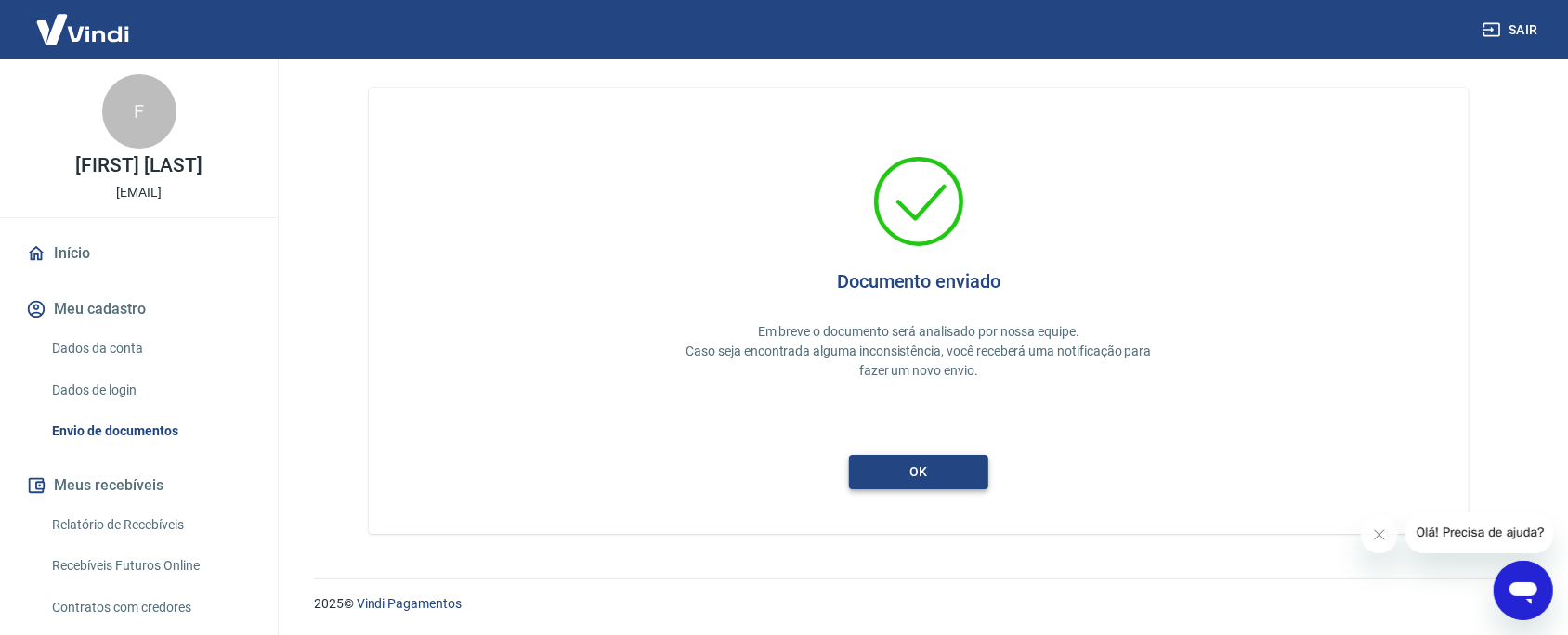 click on "ok" at bounding box center [919, 472] 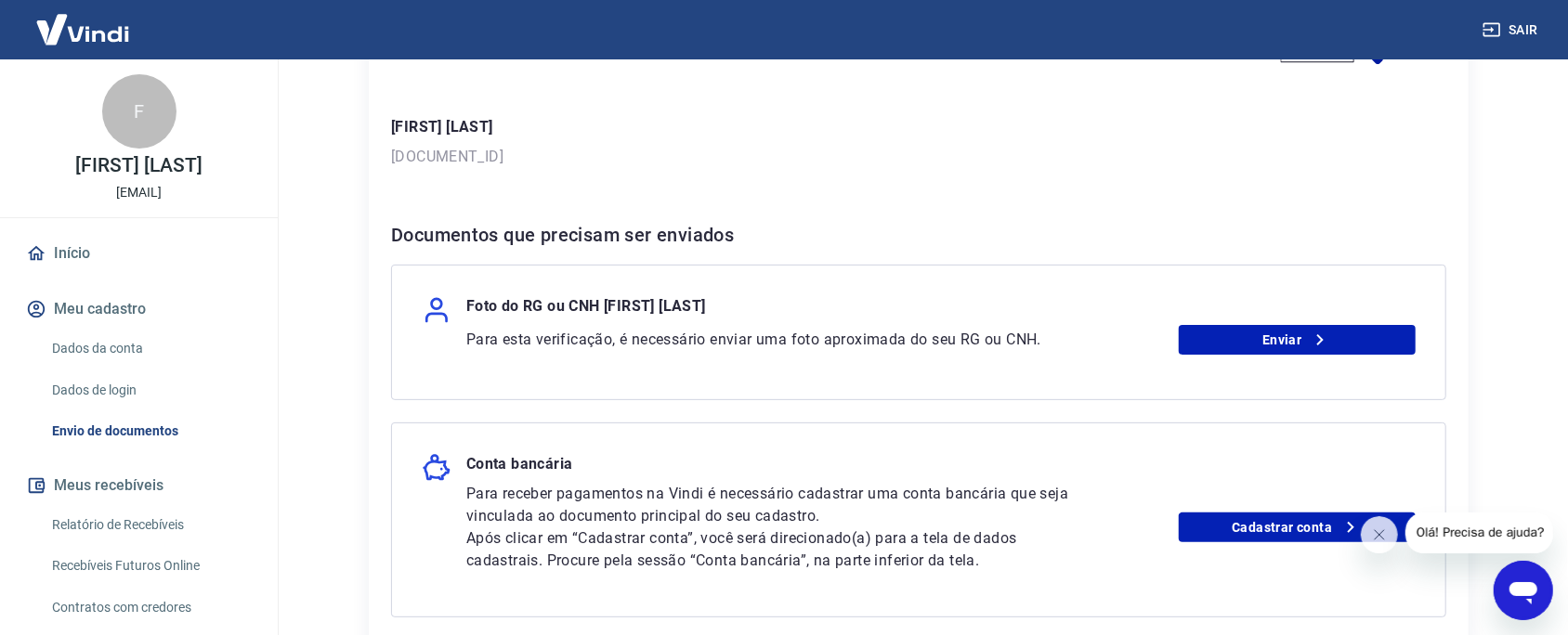 scroll, scrollTop: 231, scrollLeft: 0, axis: vertical 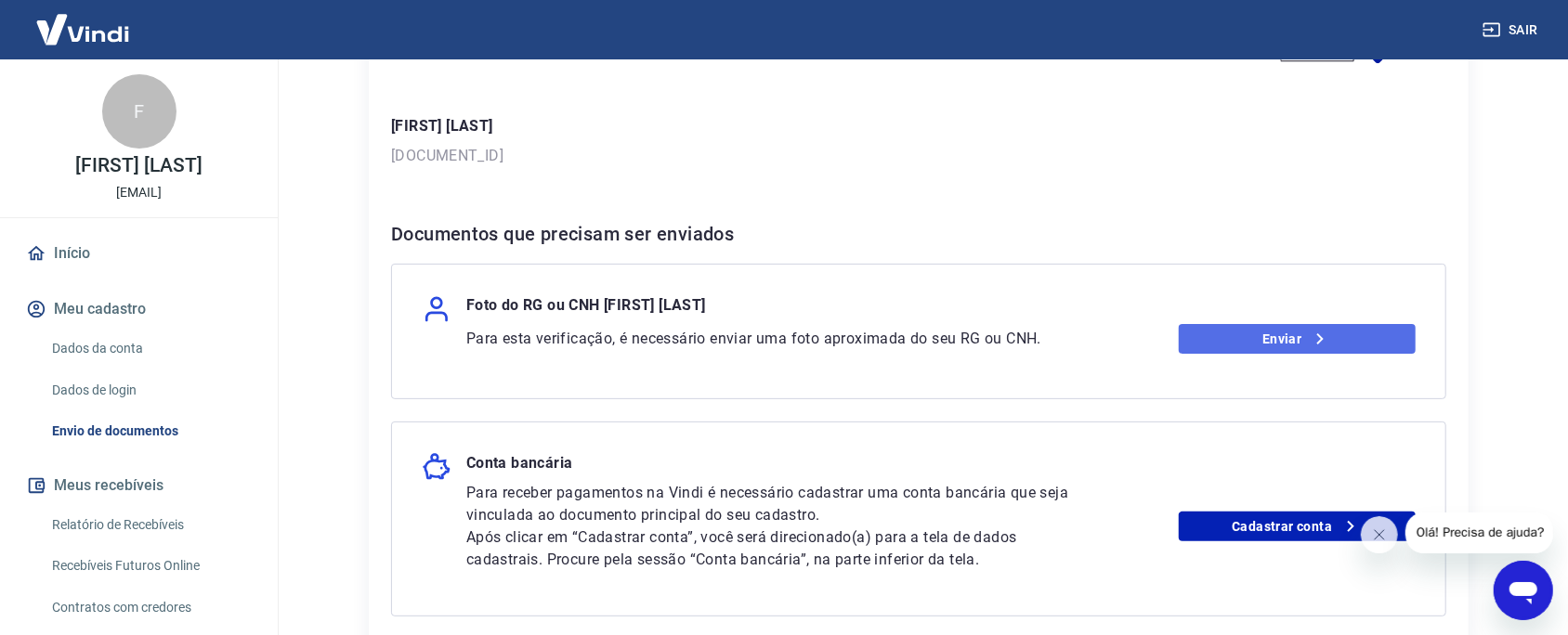 click 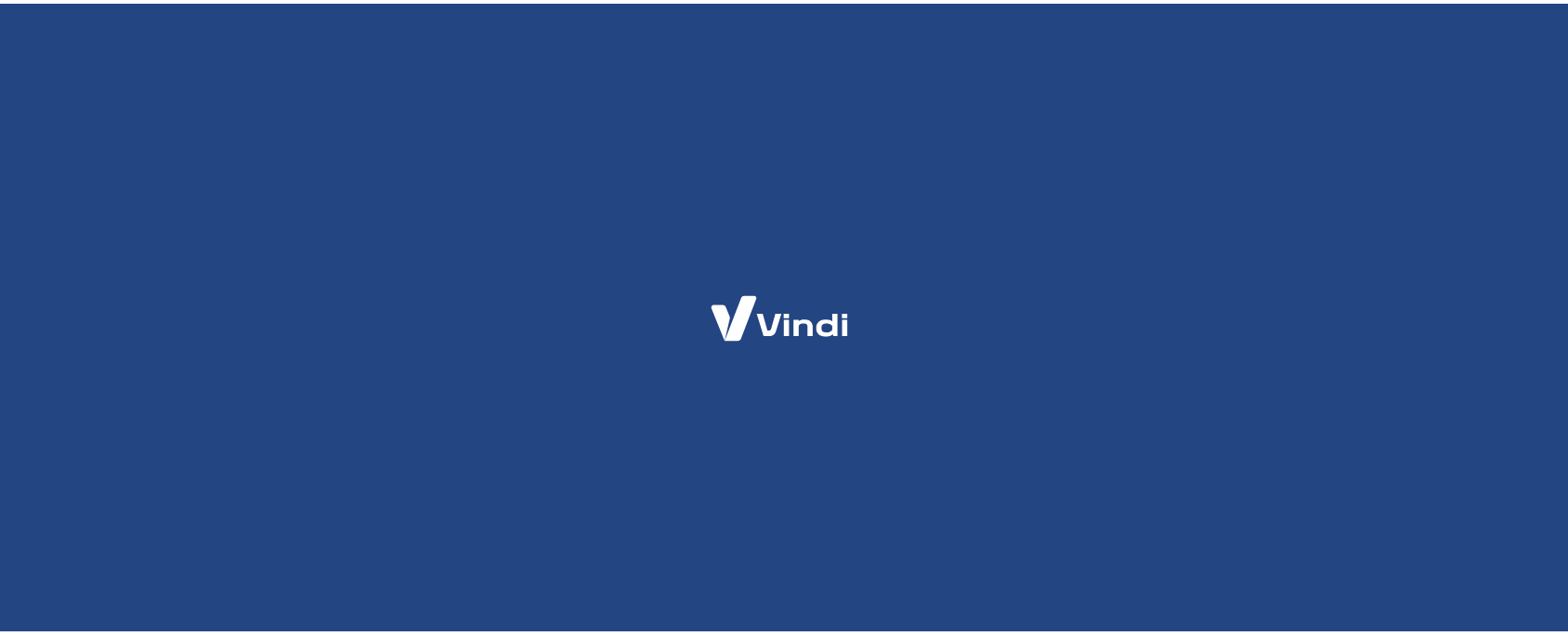 scroll, scrollTop: 0, scrollLeft: 0, axis: both 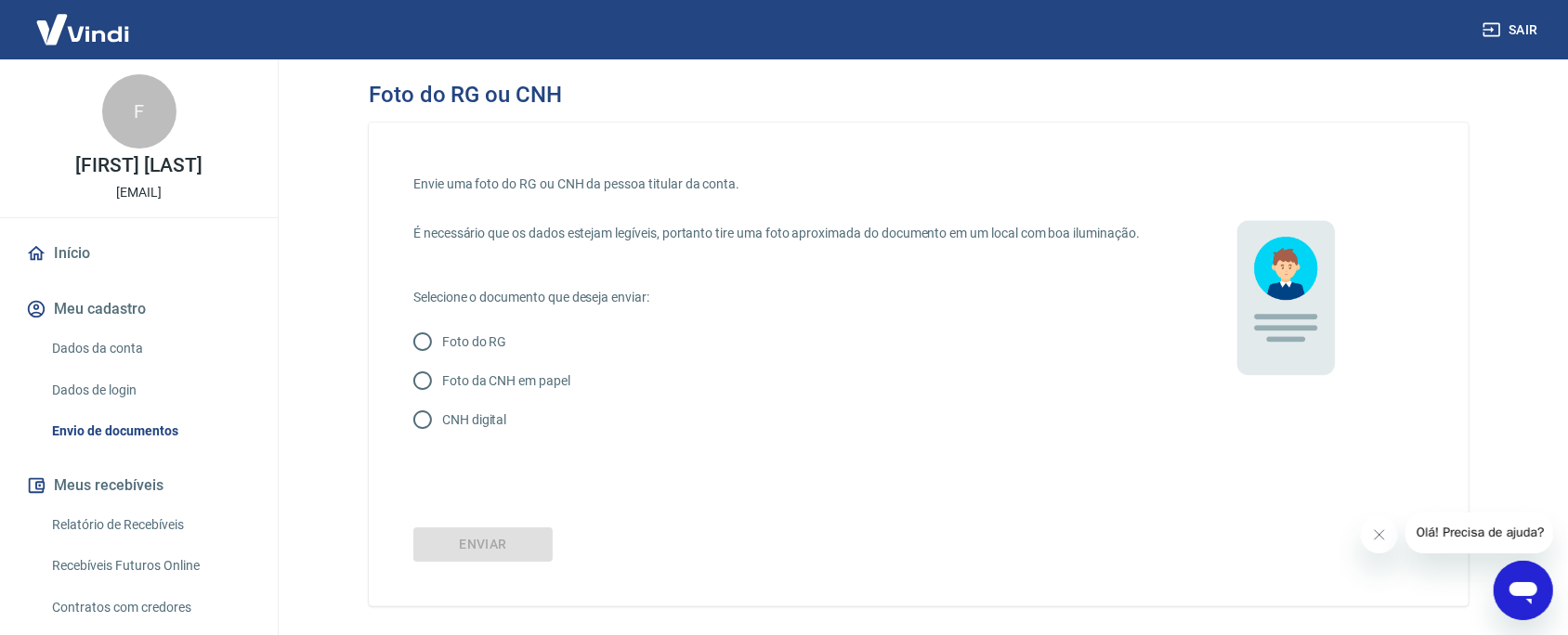 click on "CNH digital" at bounding box center [474, 420] 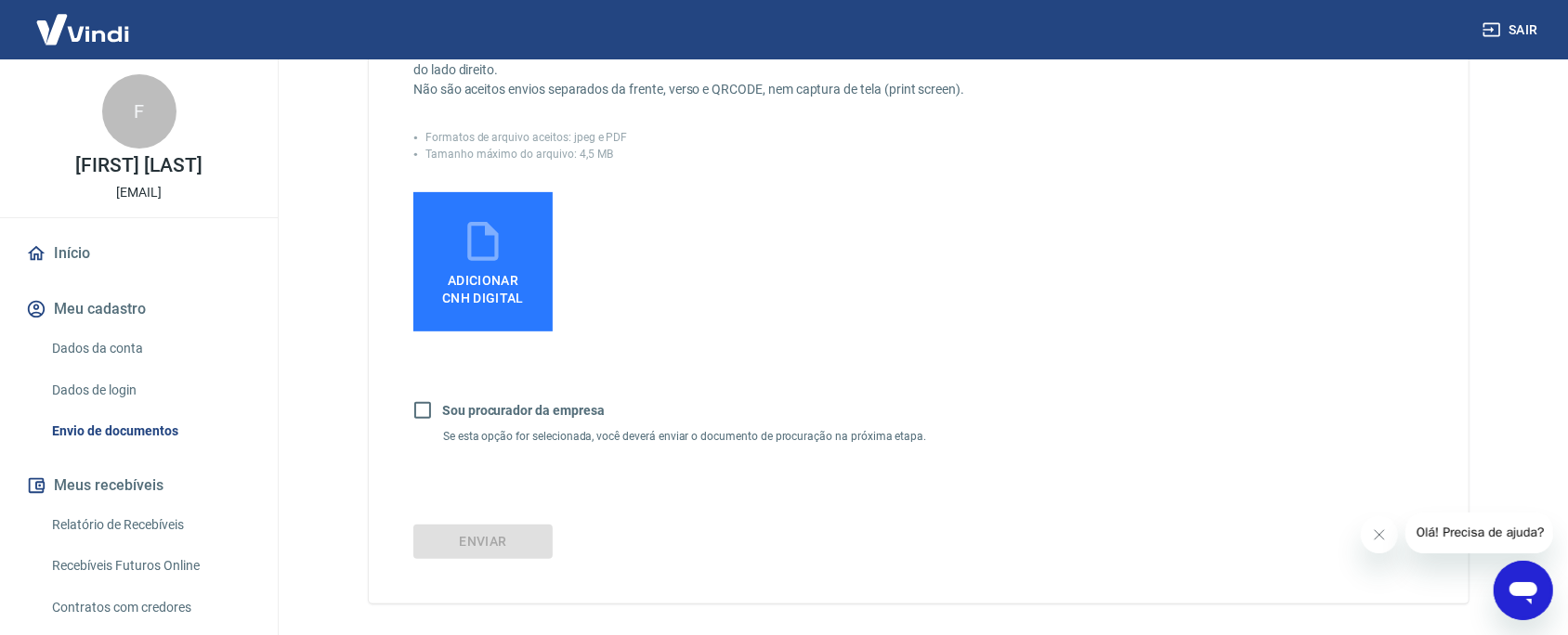scroll, scrollTop: 463, scrollLeft: 0, axis: vertical 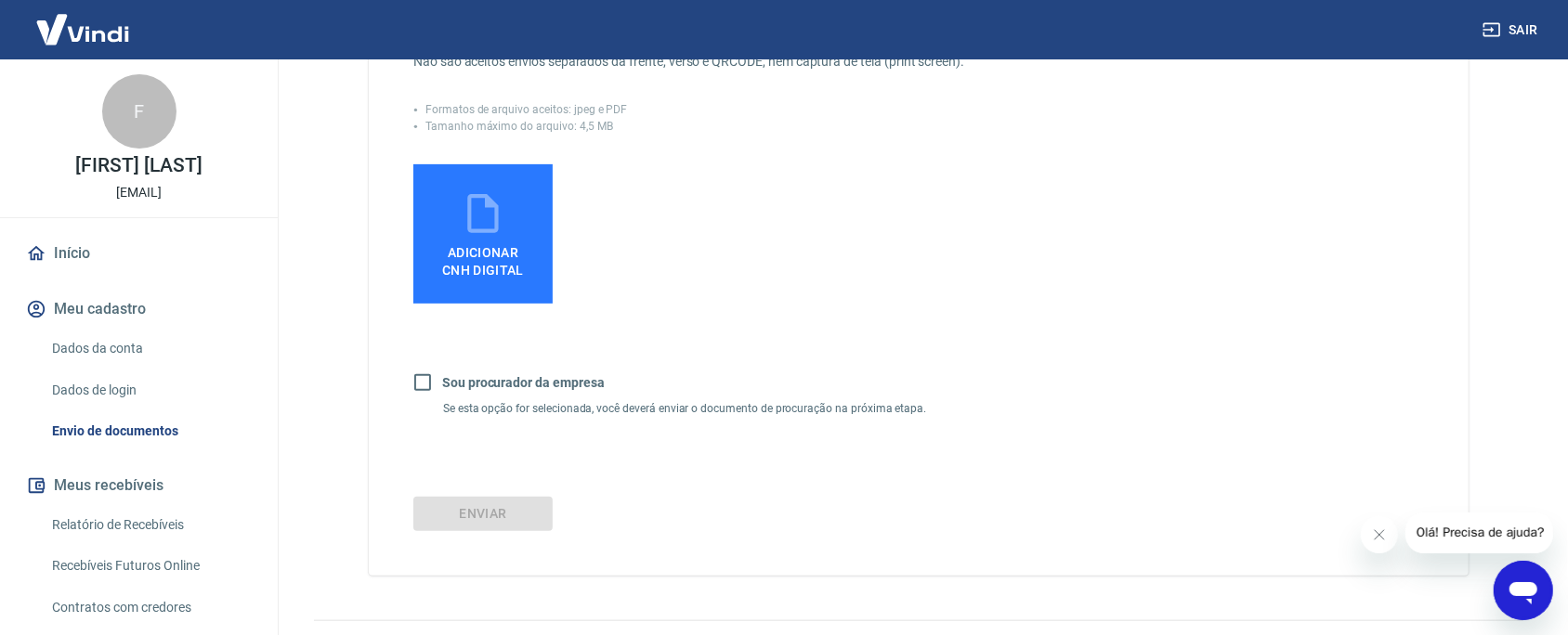 click on "Adicionar   CNH Digital" at bounding box center [483, 262] 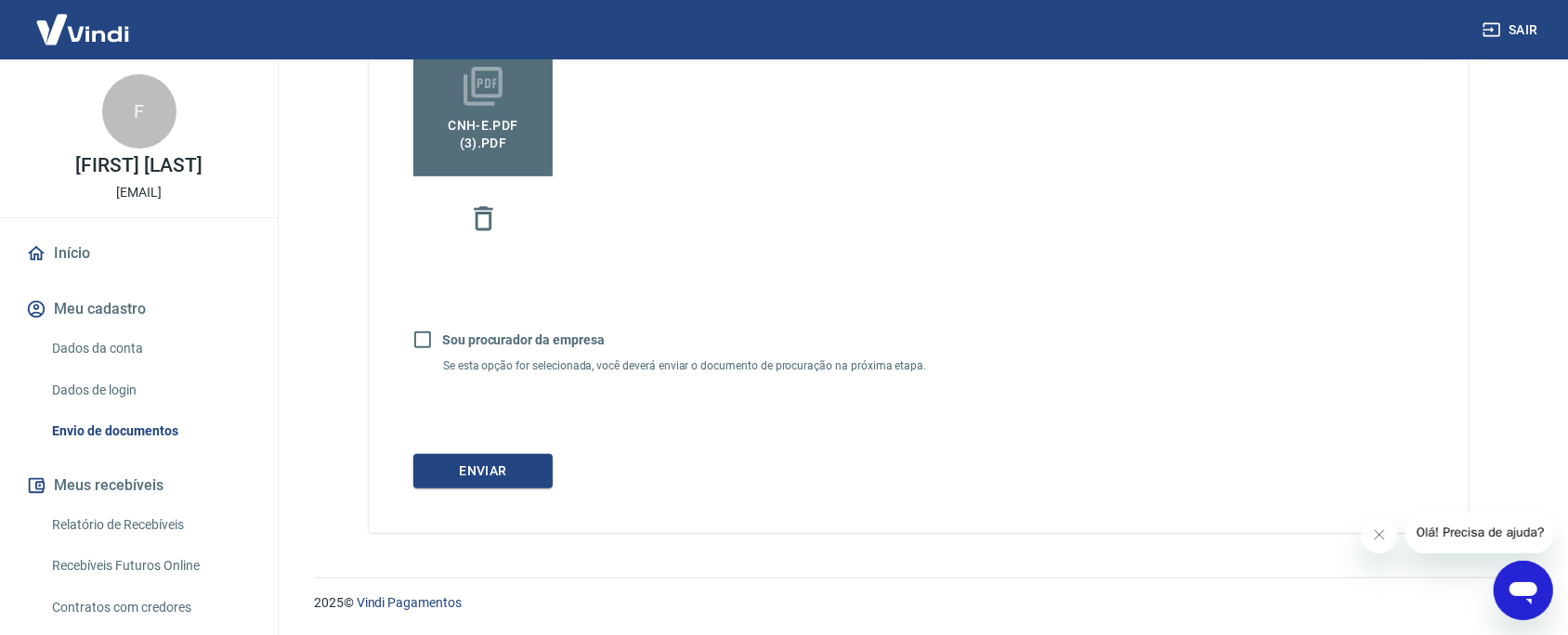 scroll, scrollTop: 608, scrollLeft: 0, axis: vertical 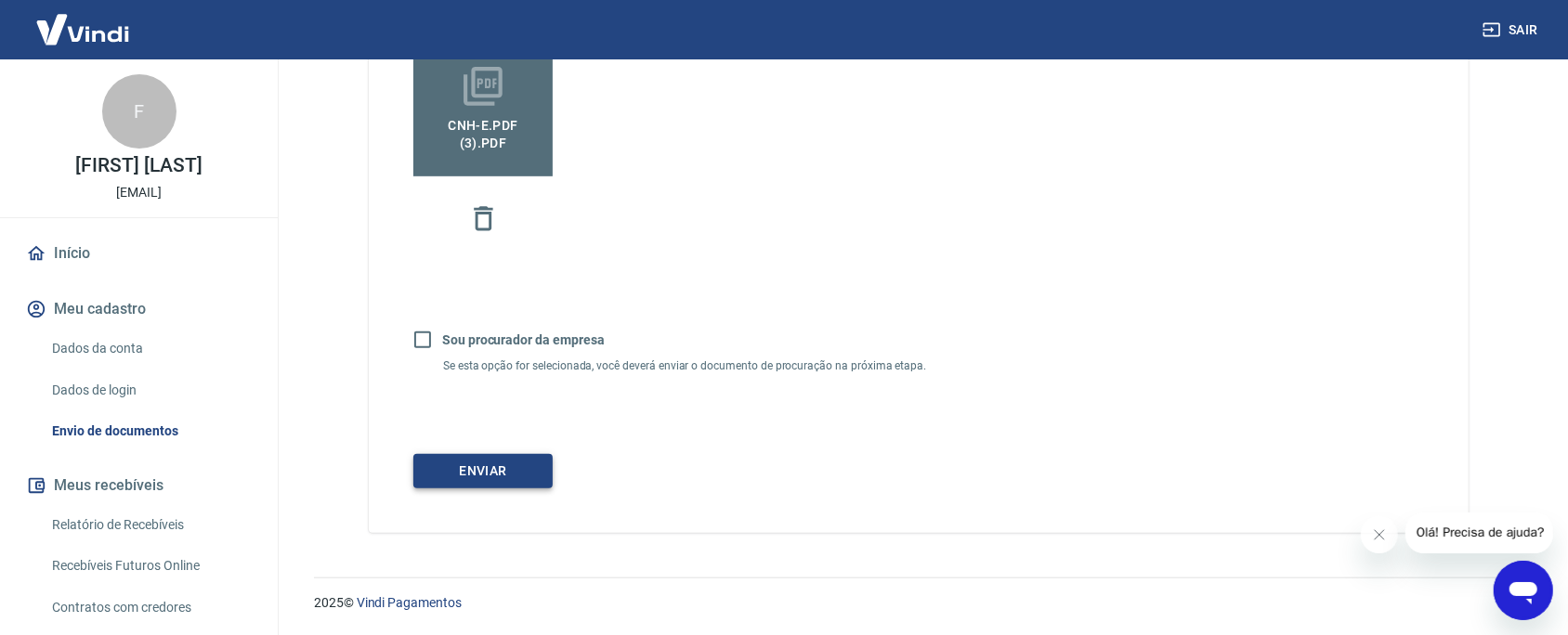 click on "Enviar" at bounding box center (483, 471) 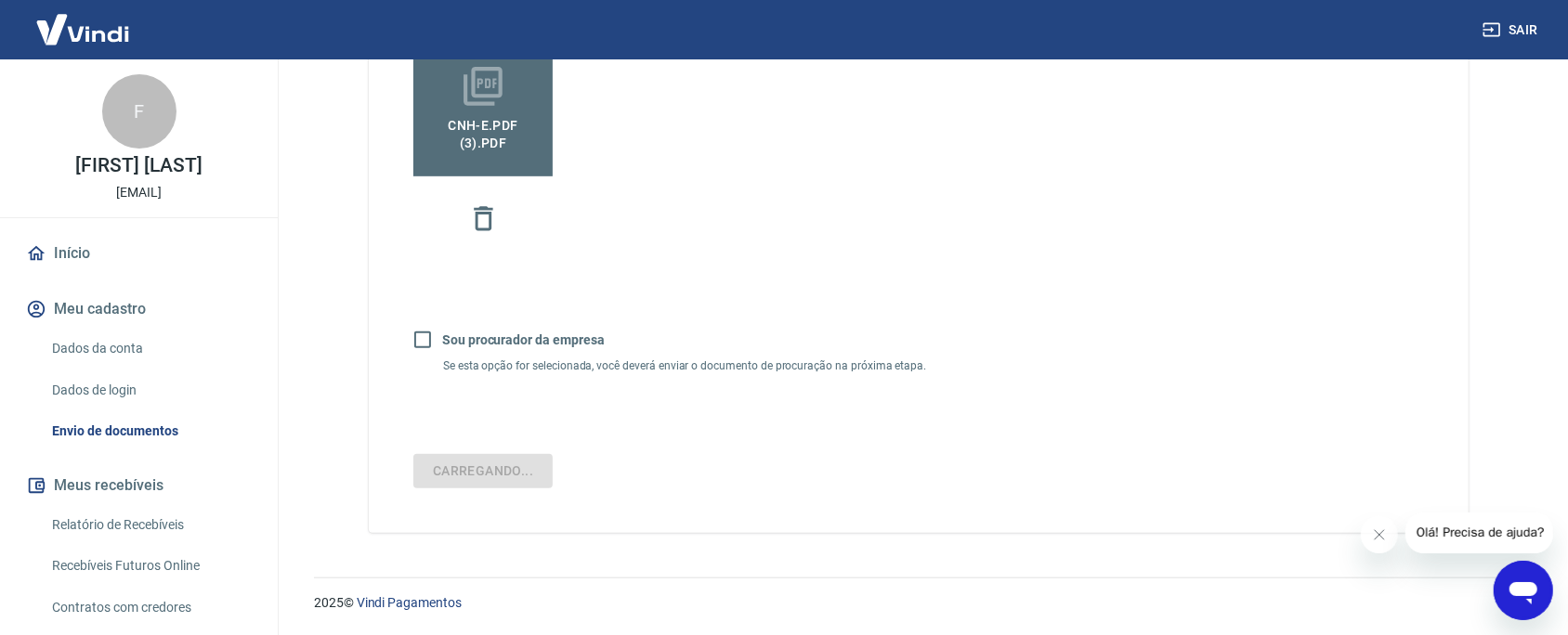 scroll, scrollTop: 8, scrollLeft: 0, axis: vertical 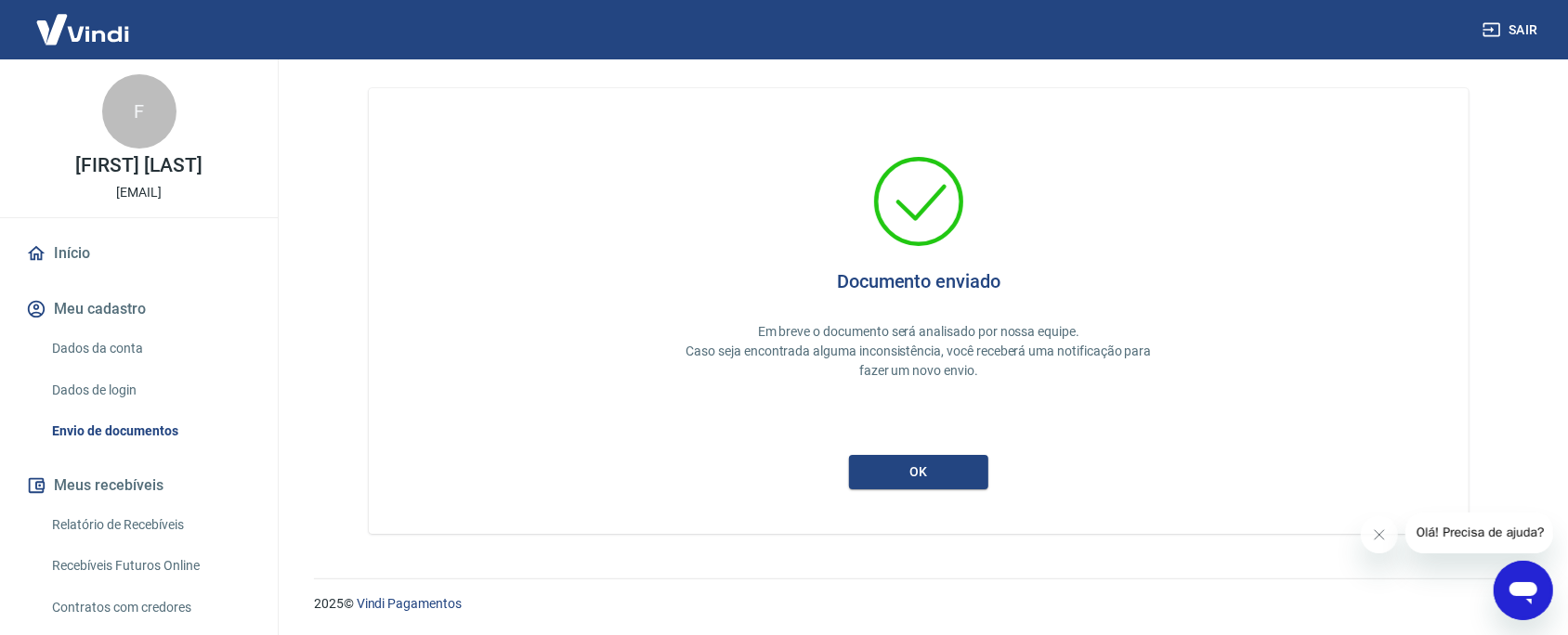 click on "Documento enviado Em breve o documento será analisado por nossa equipe. Caso seja encontrada alguma inconsistência, você receberá uma notificação para fazer um novo envio. ok" at bounding box center [919, 311] 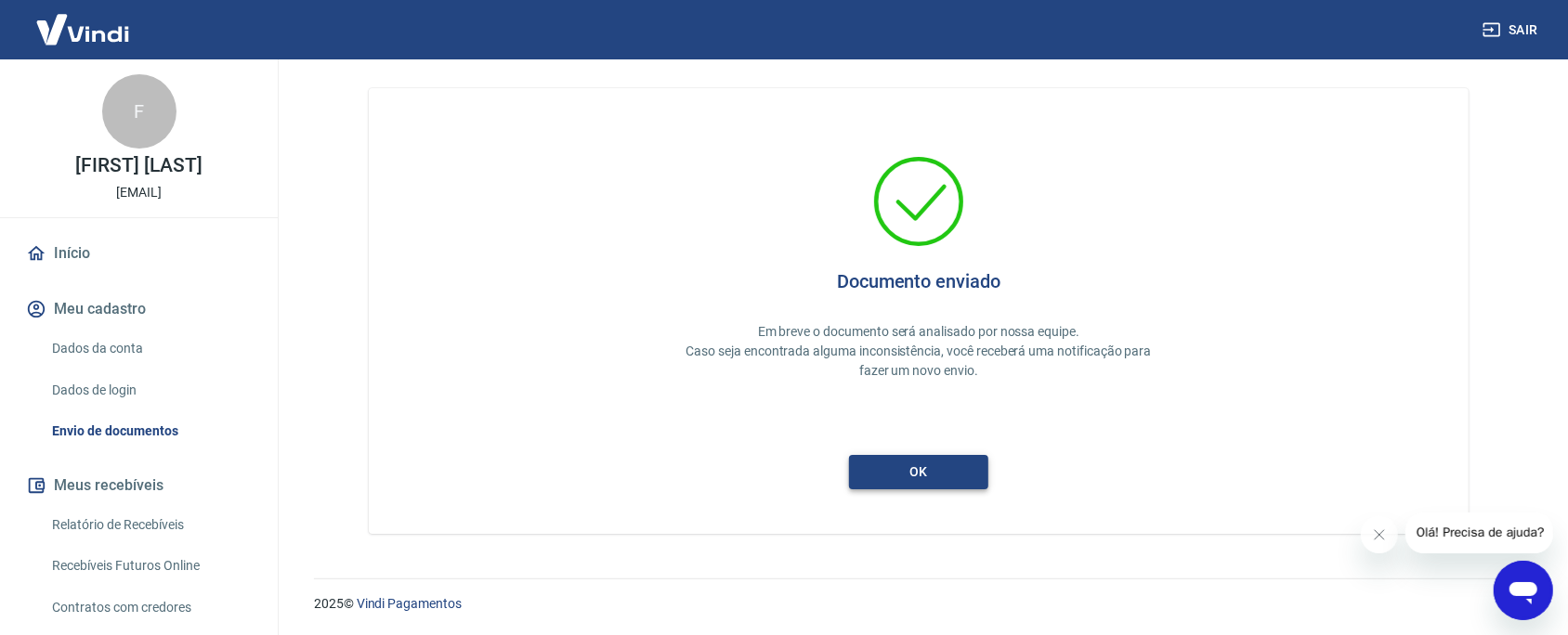 click on "ok" at bounding box center [919, 472] 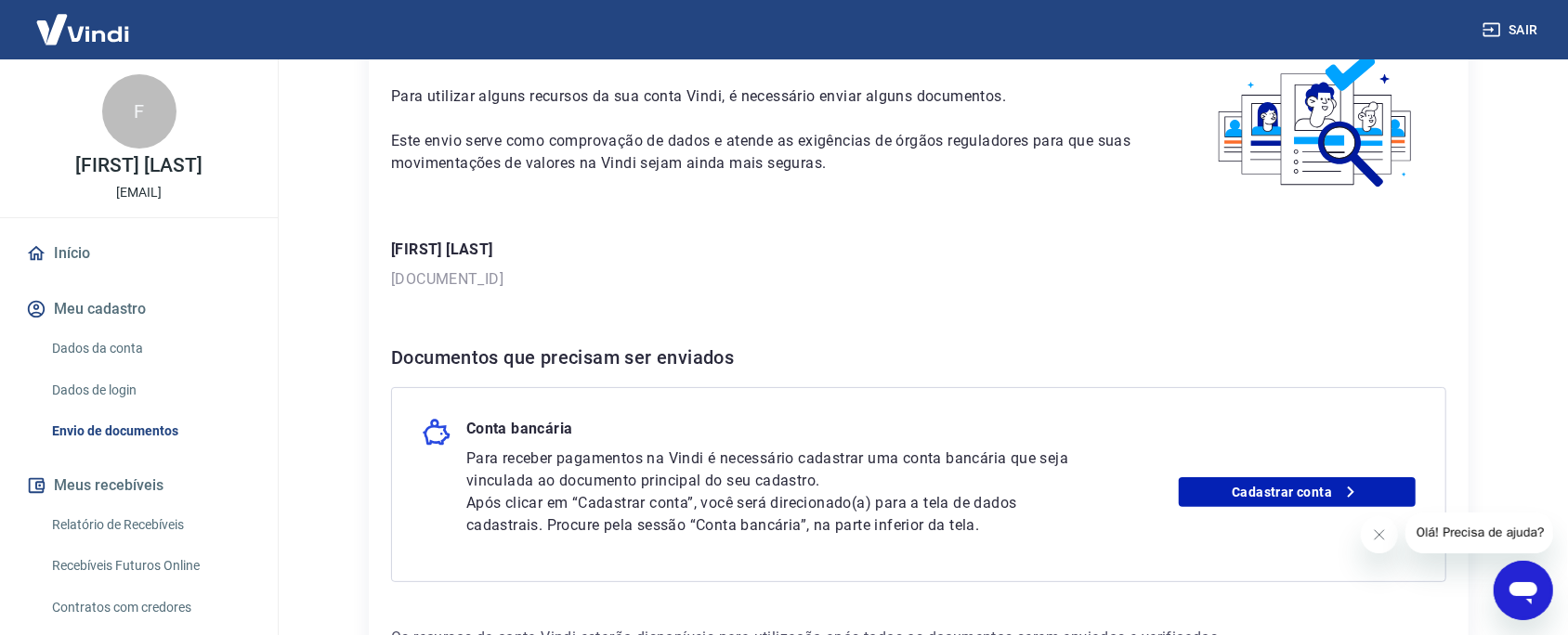 scroll, scrollTop: 231, scrollLeft: 0, axis: vertical 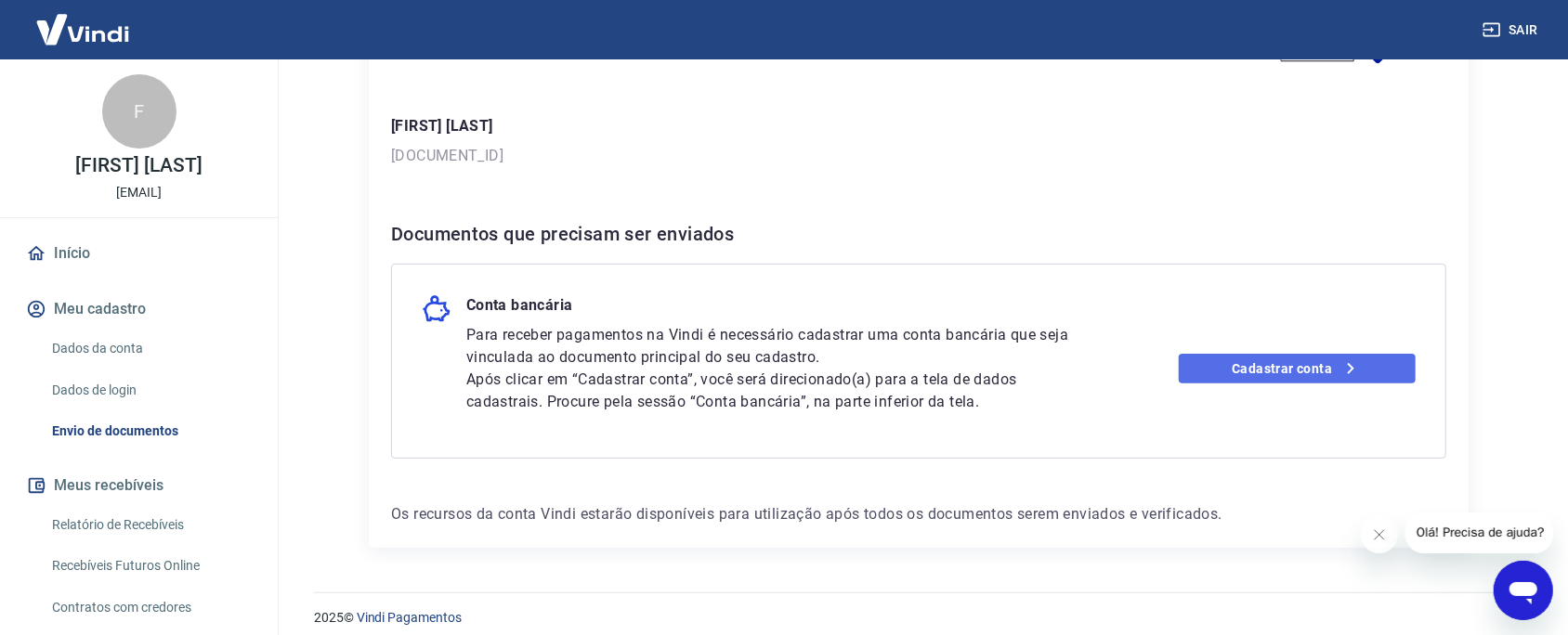 click on "Cadastrar conta" at bounding box center [1298, 369] 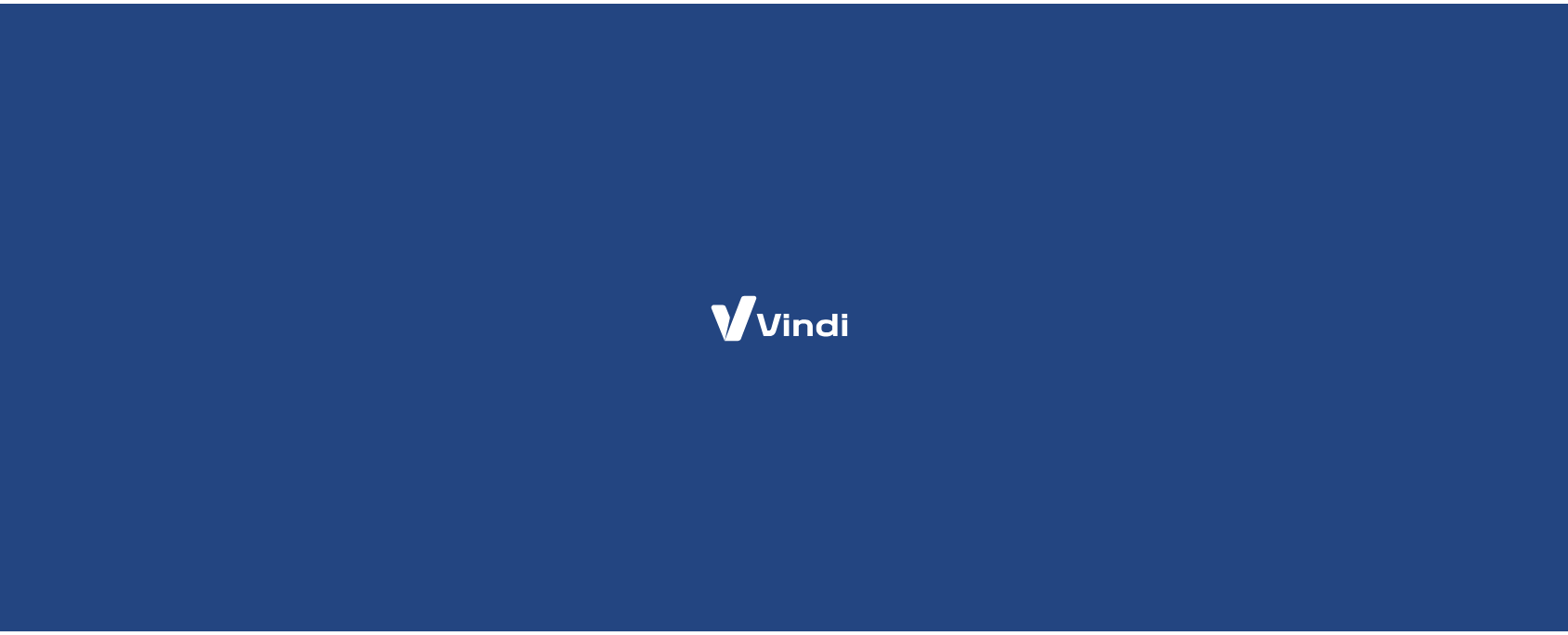scroll, scrollTop: 0, scrollLeft: 0, axis: both 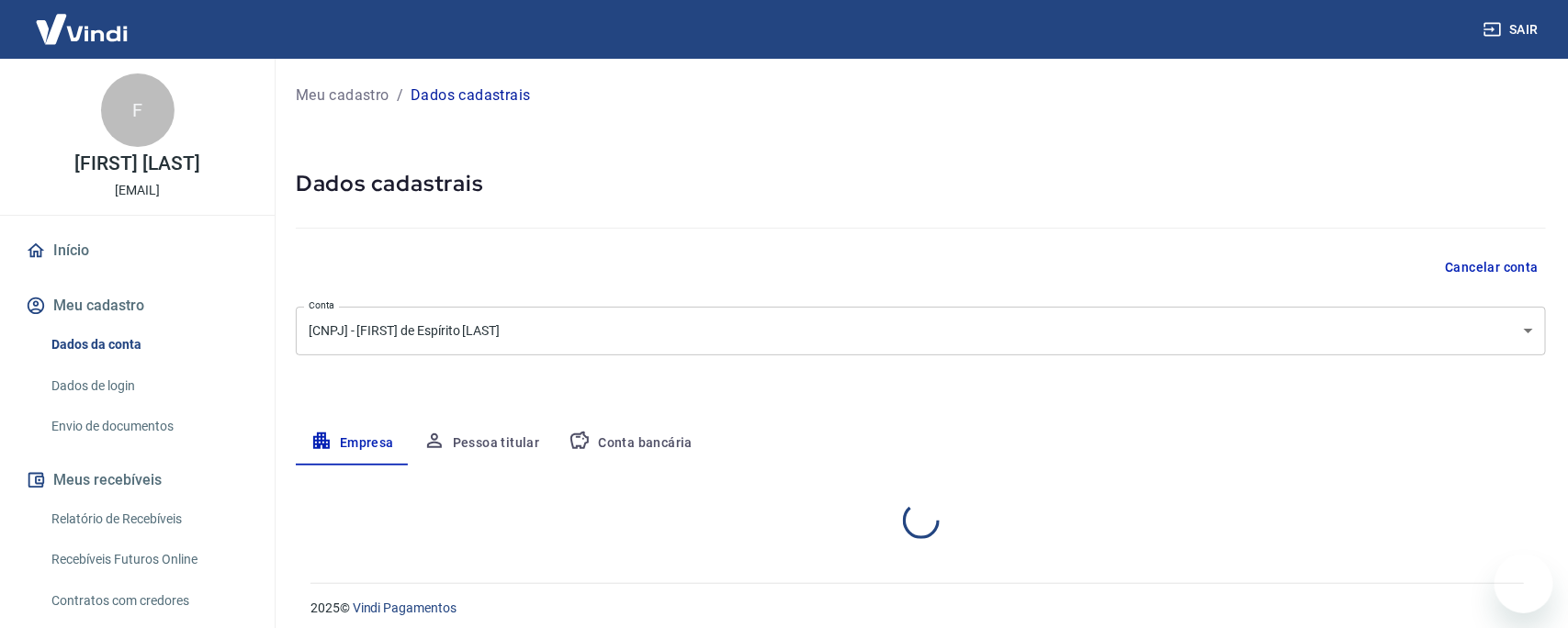 select on "SP" 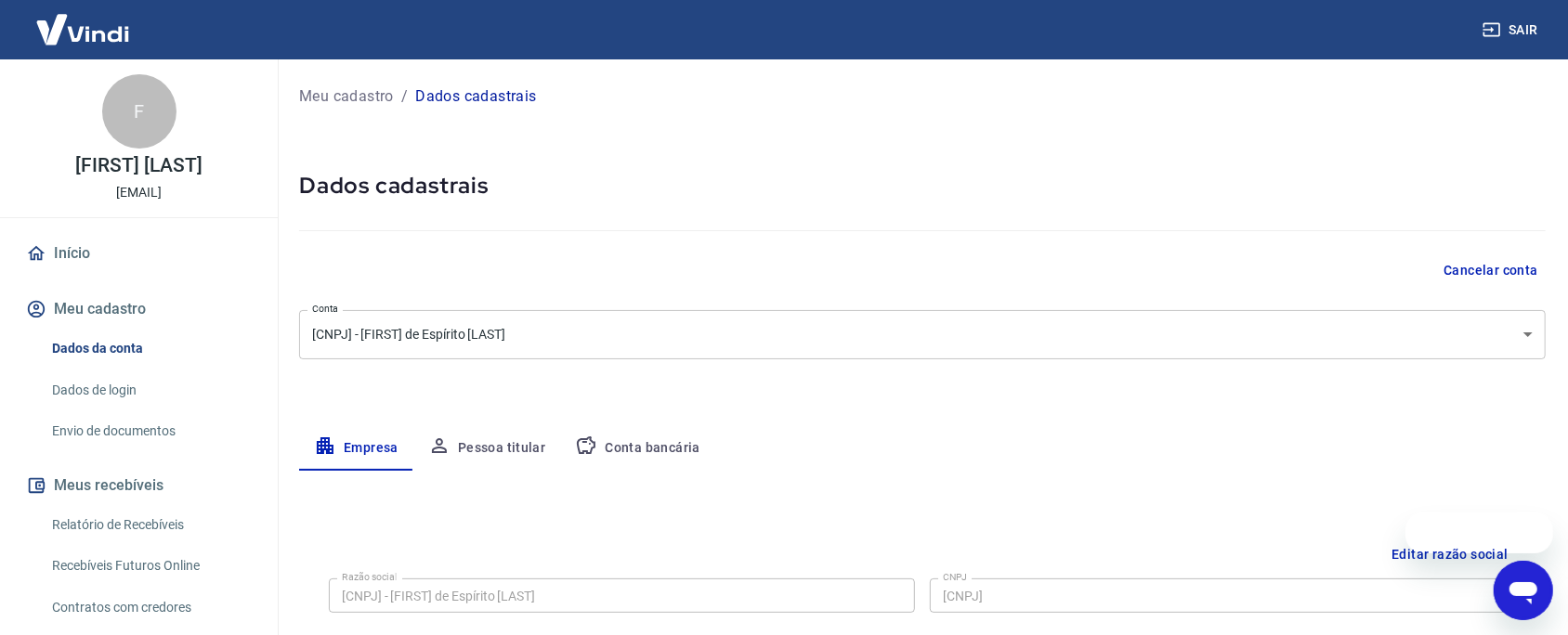 scroll, scrollTop: 0, scrollLeft: 0, axis: both 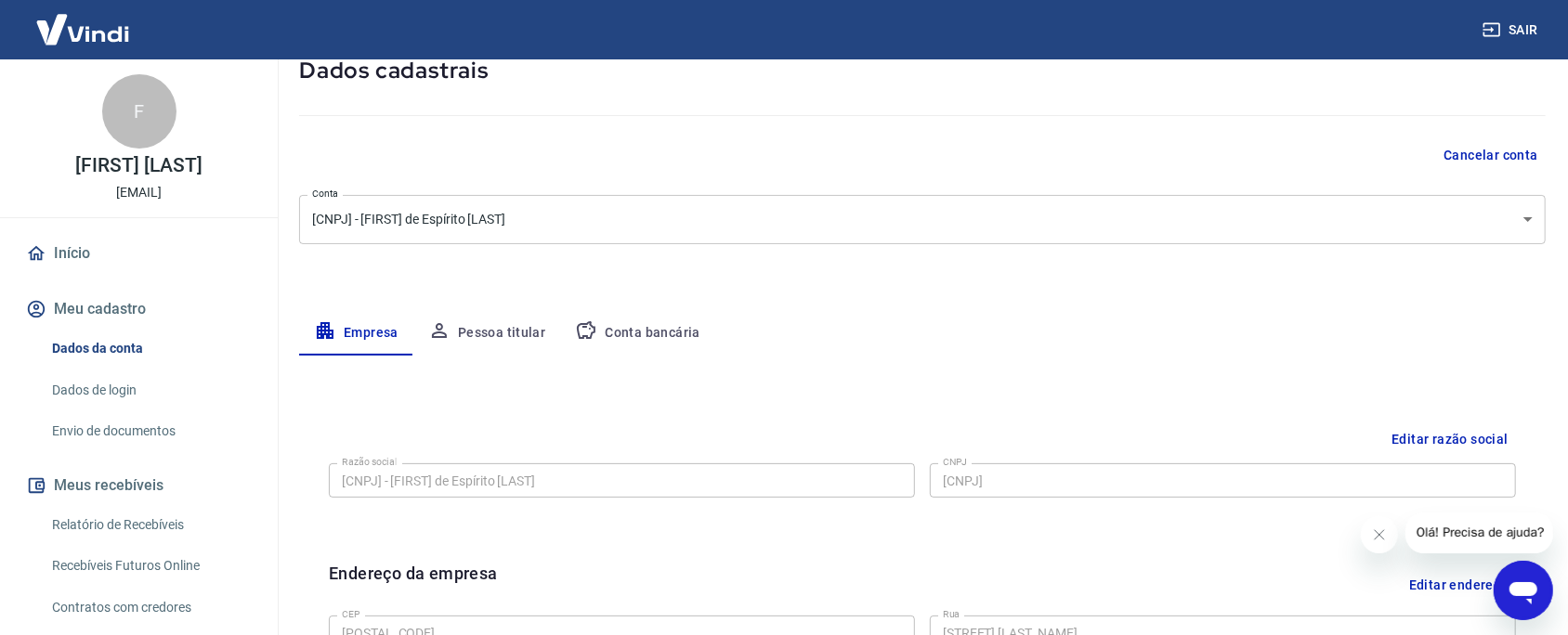 click on "Conta bancária" at bounding box center (637, 333) 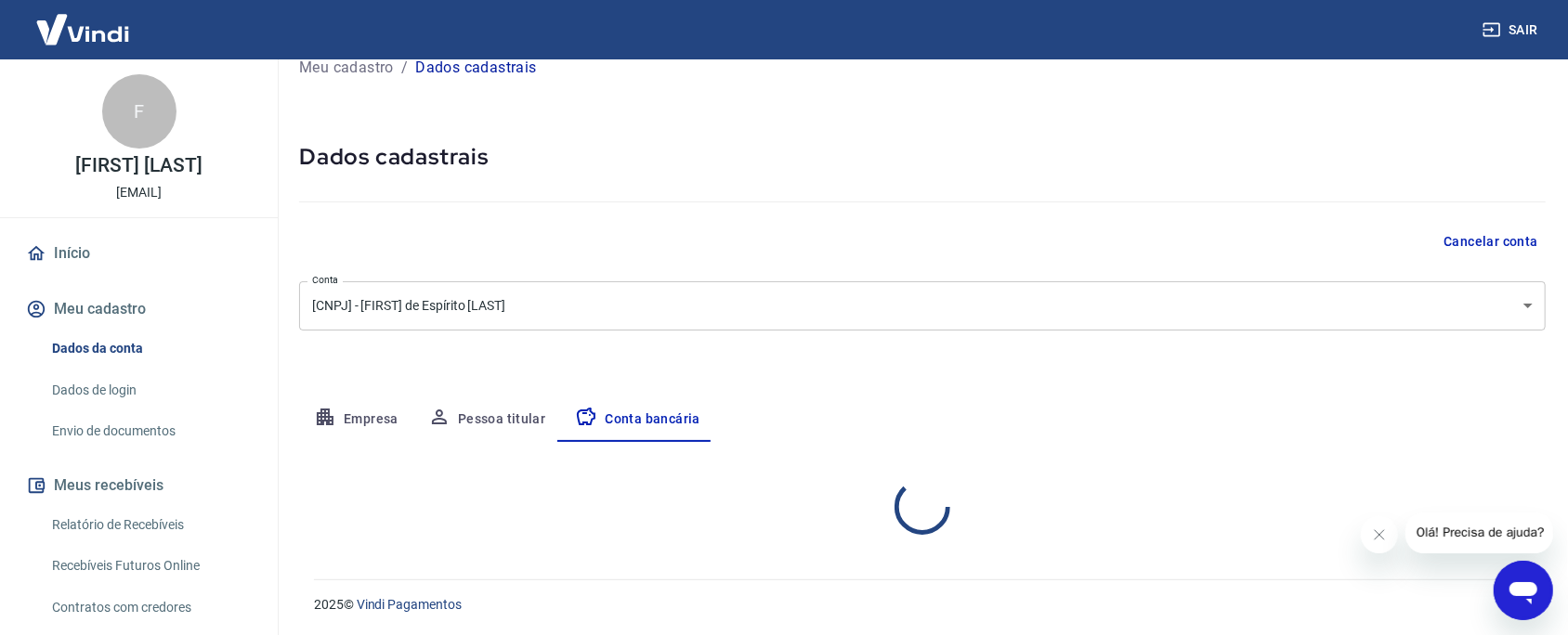 scroll, scrollTop: 115, scrollLeft: 0, axis: vertical 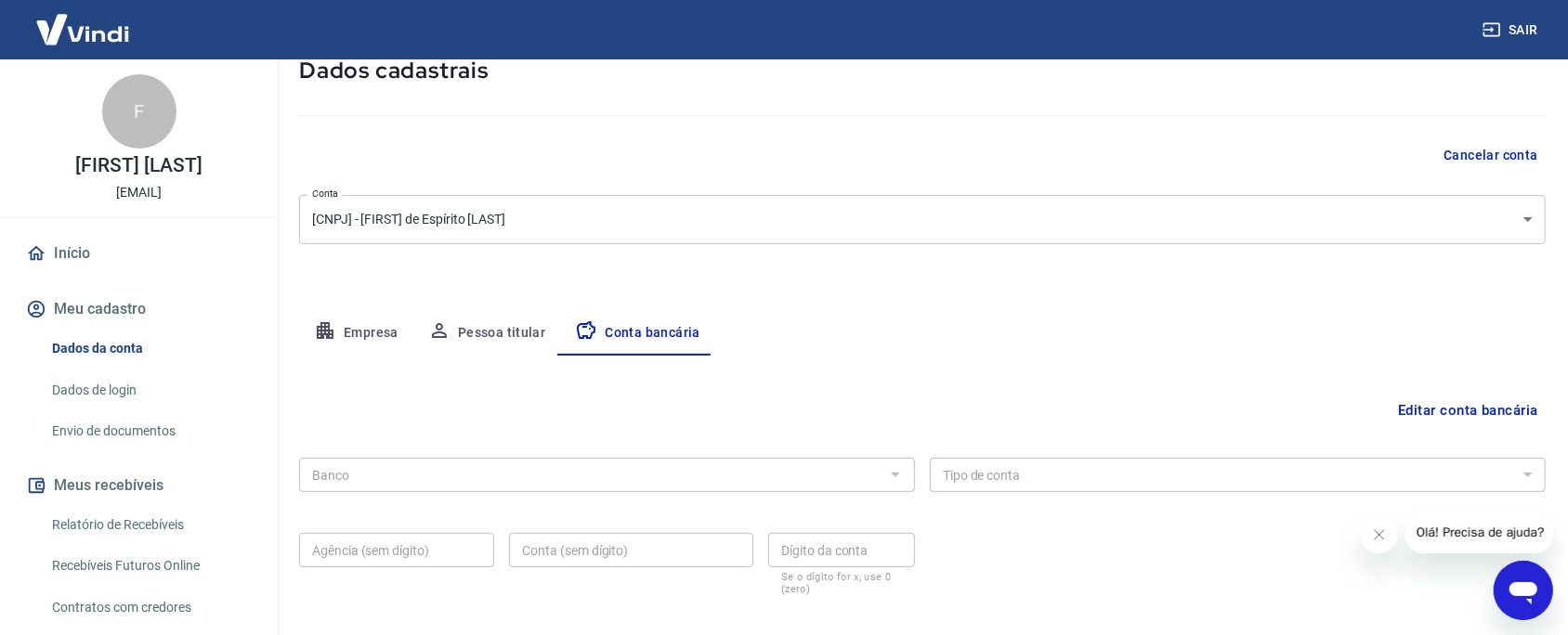 click on "Banco" at bounding box center (607, 474) 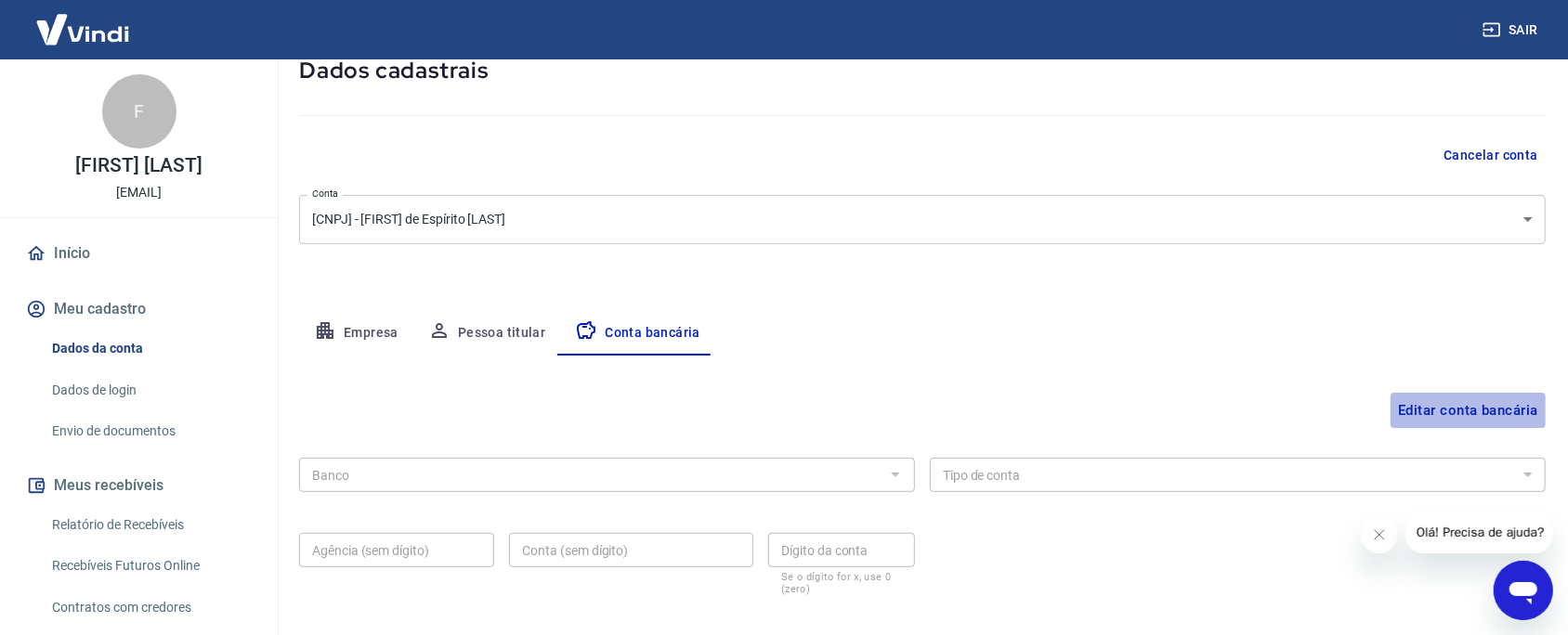click on "Editar conta bancária" at bounding box center (1468, 410) 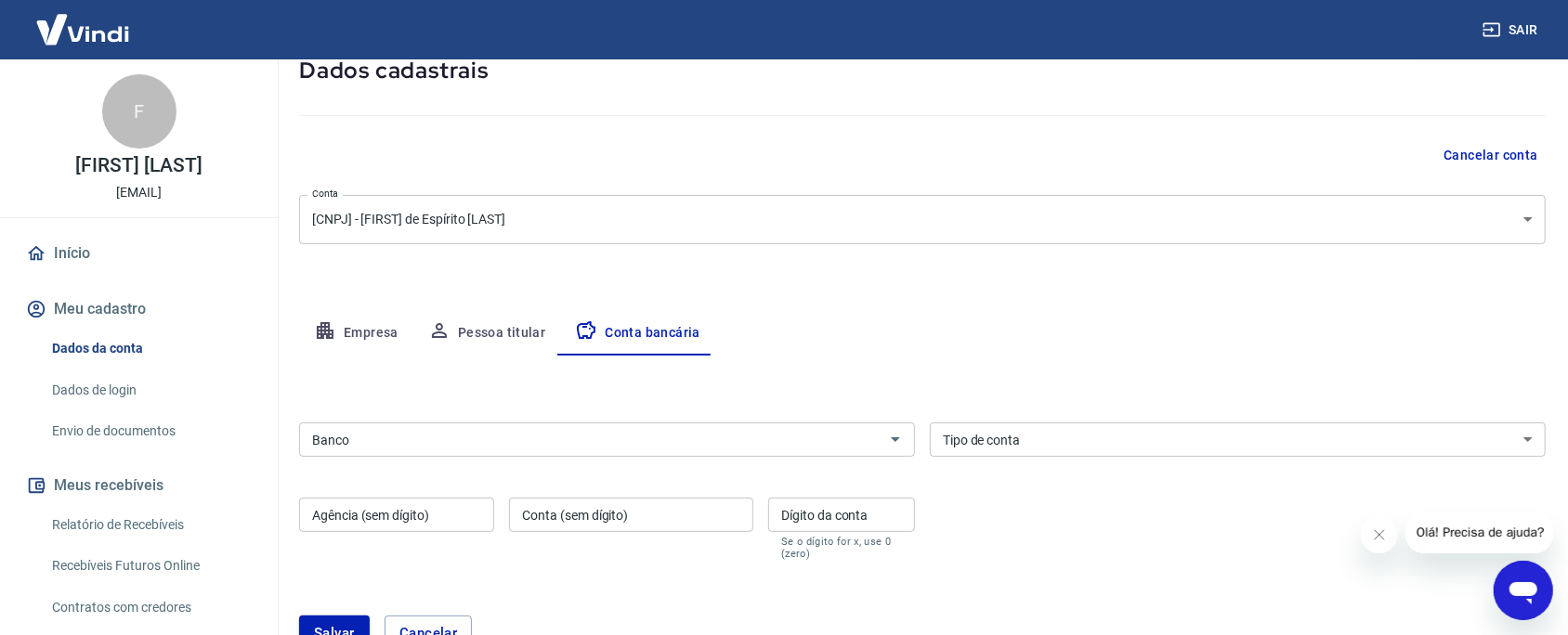 click on "Banco" at bounding box center (592, 439) 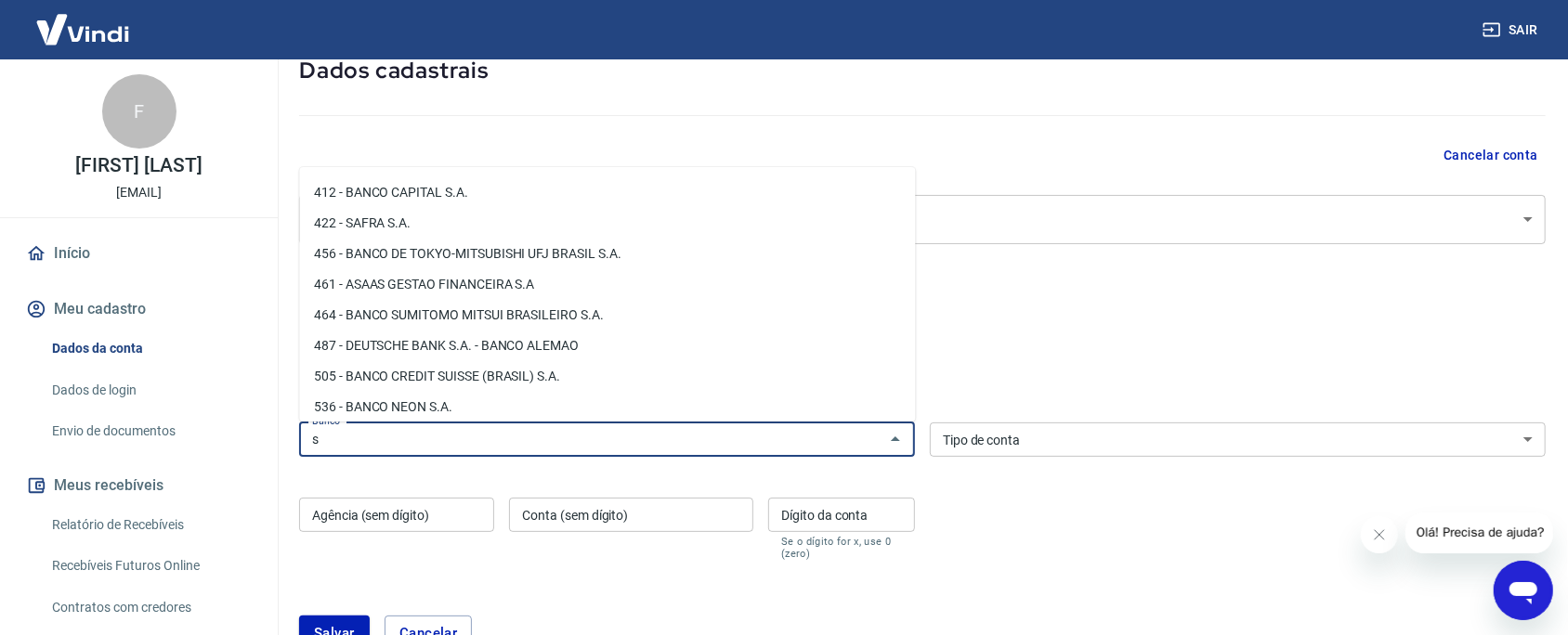 scroll, scrollTop: 0, scrollLeft: 0, axis: both 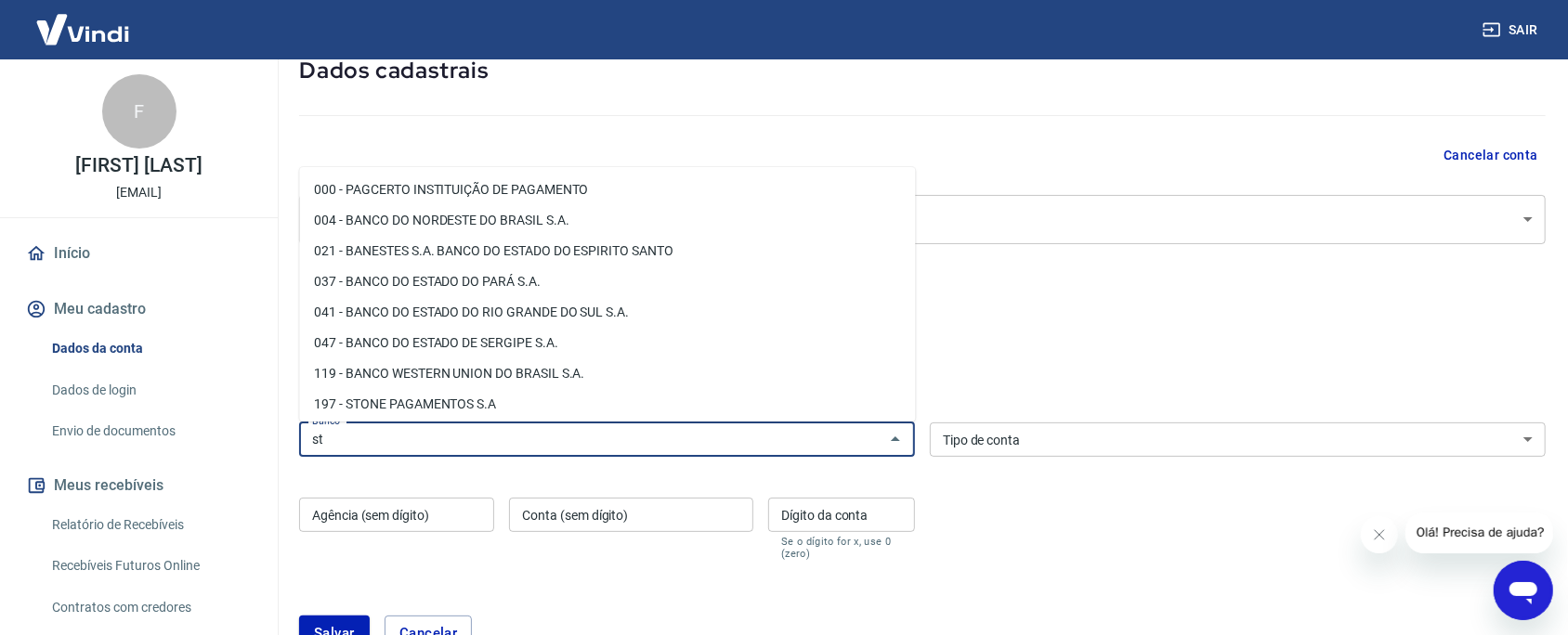 type on "s" 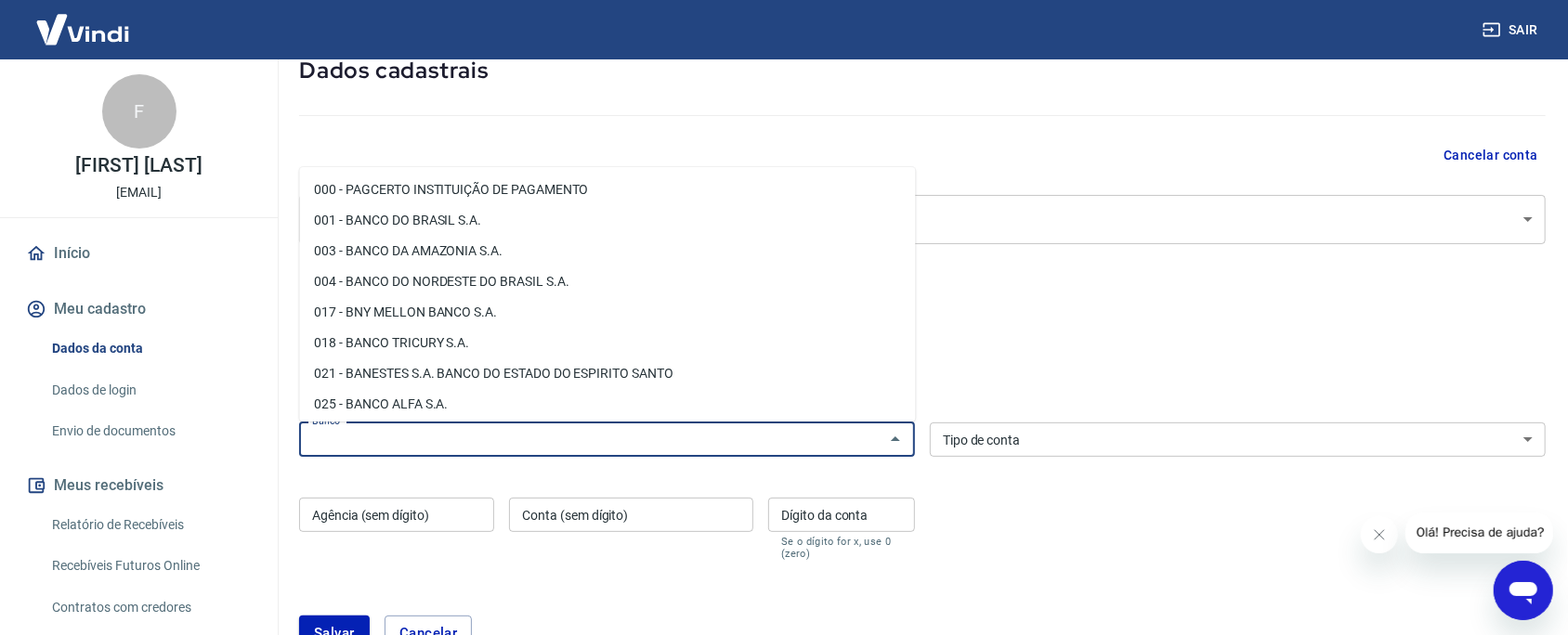 type on "s" 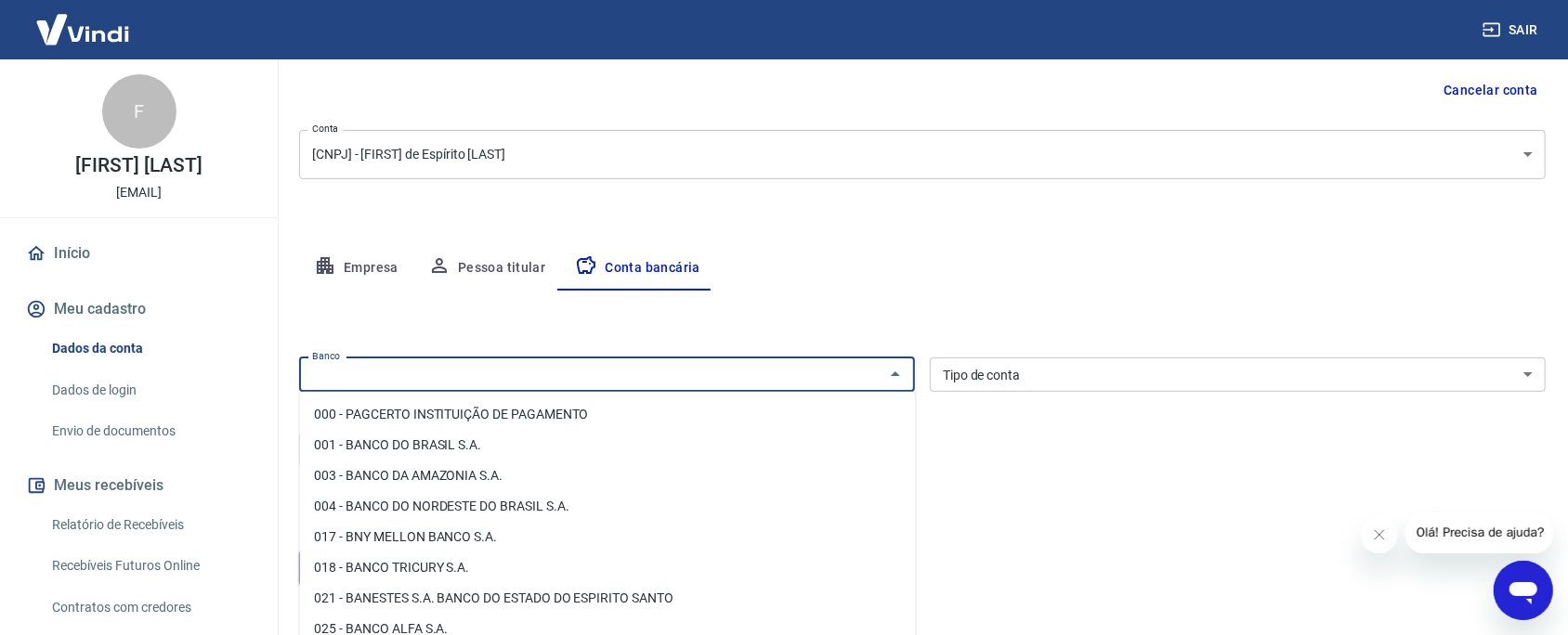 scroll, scrollTop: 254, scrollLeft: 0, axis: vertical 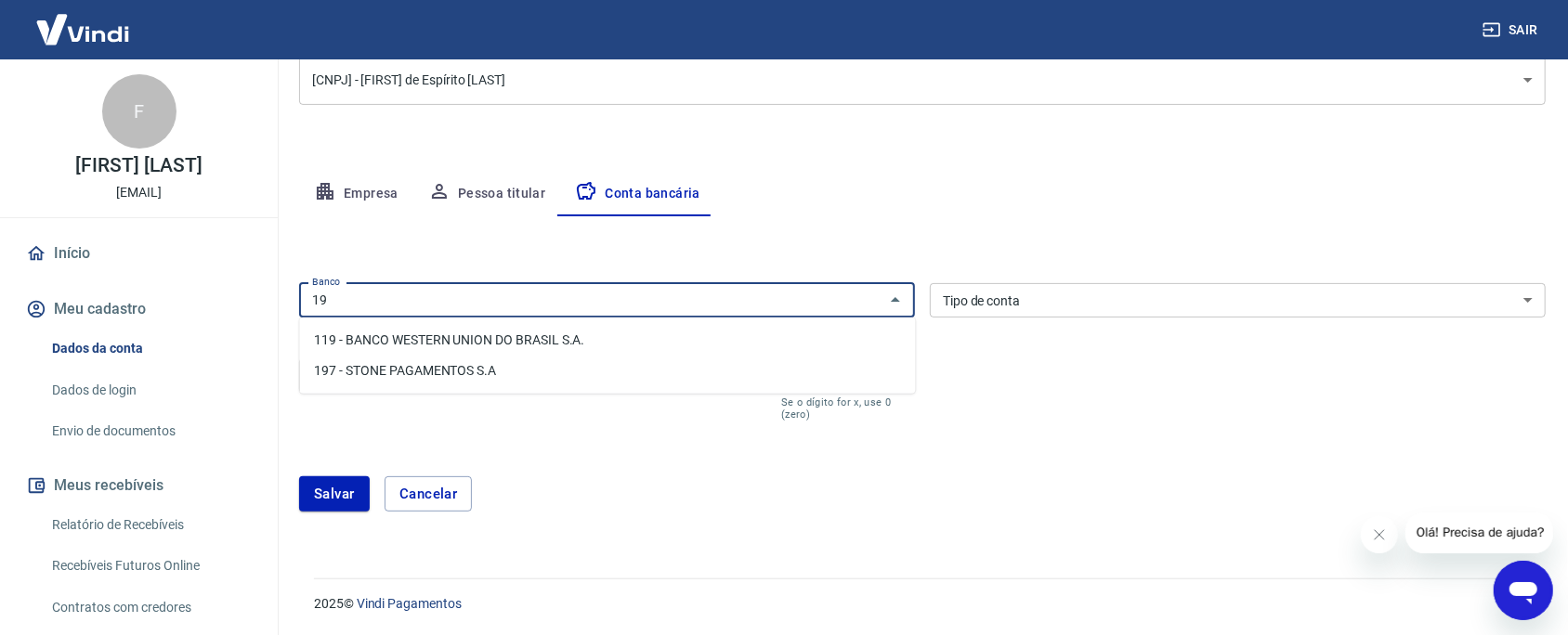 click on "197 - STONE PAGAMENTOS S.A" at bounding box center (608, 370) 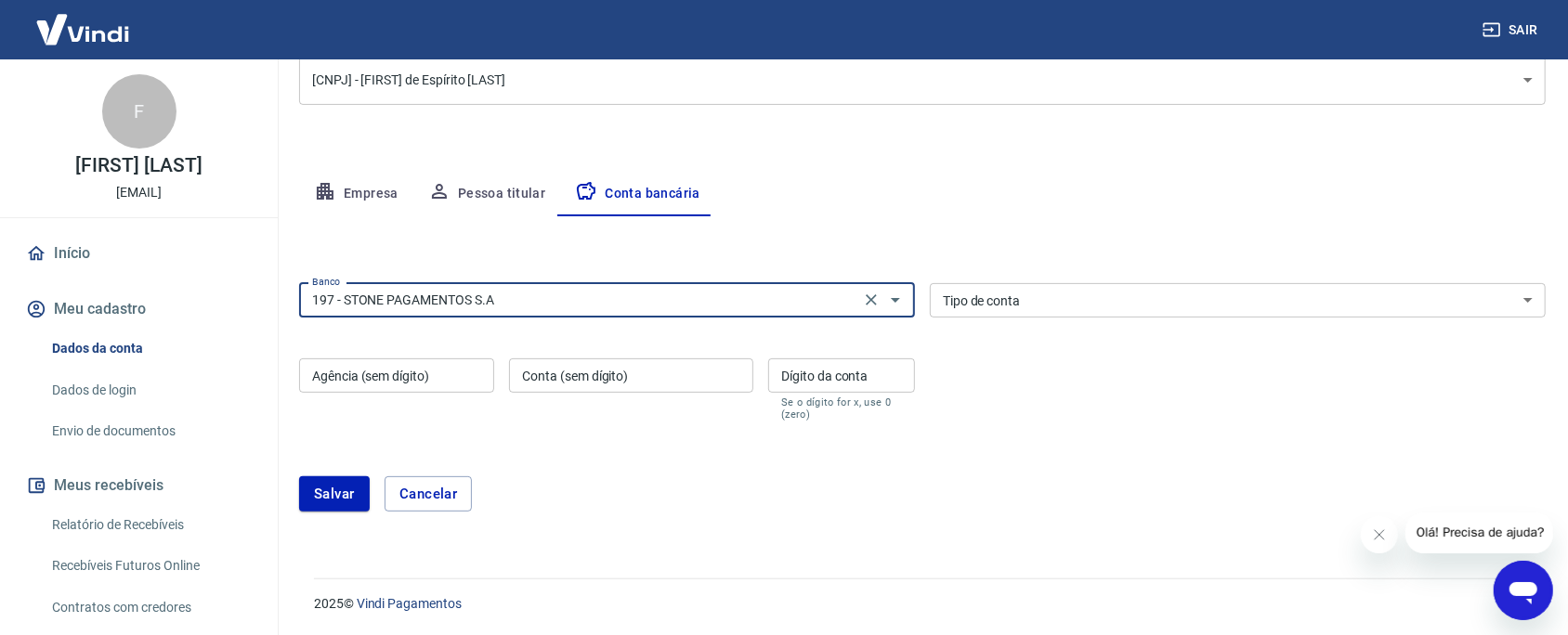 type on "197 - STONE PAGAMENTOS S.A" 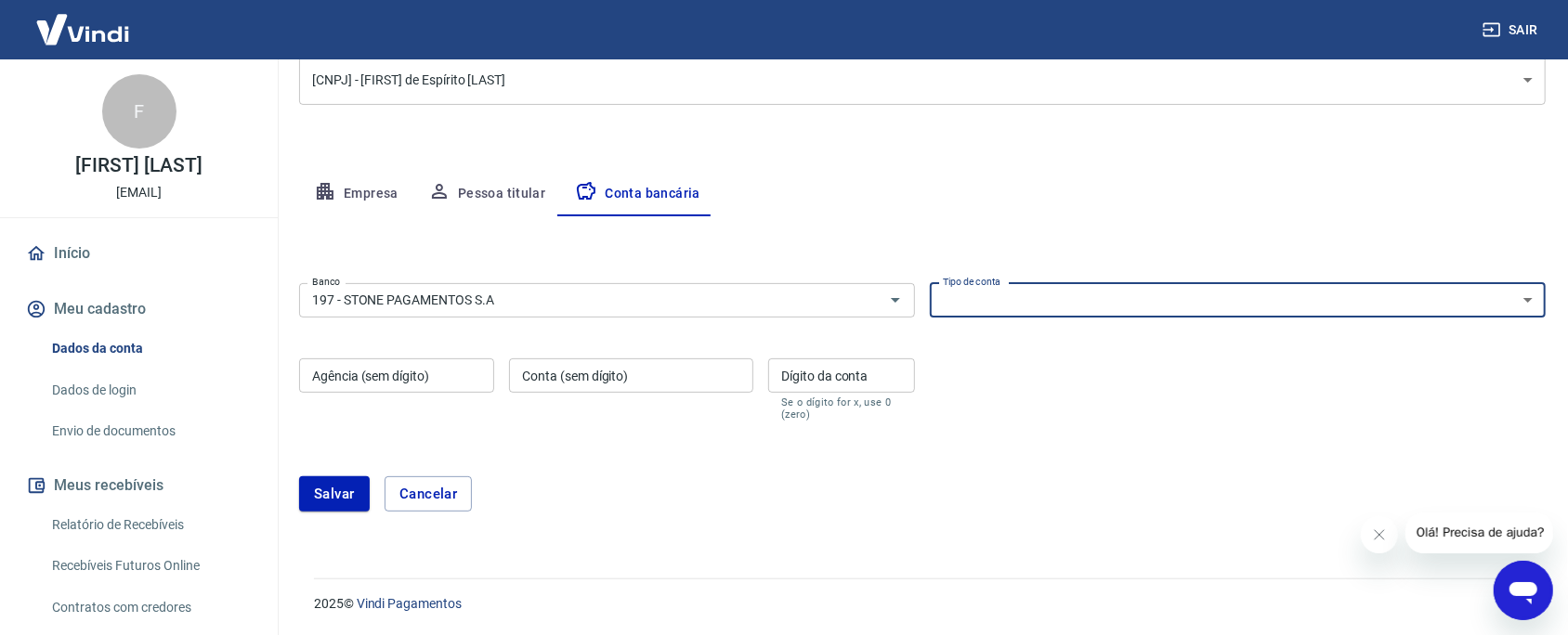 select on "1" 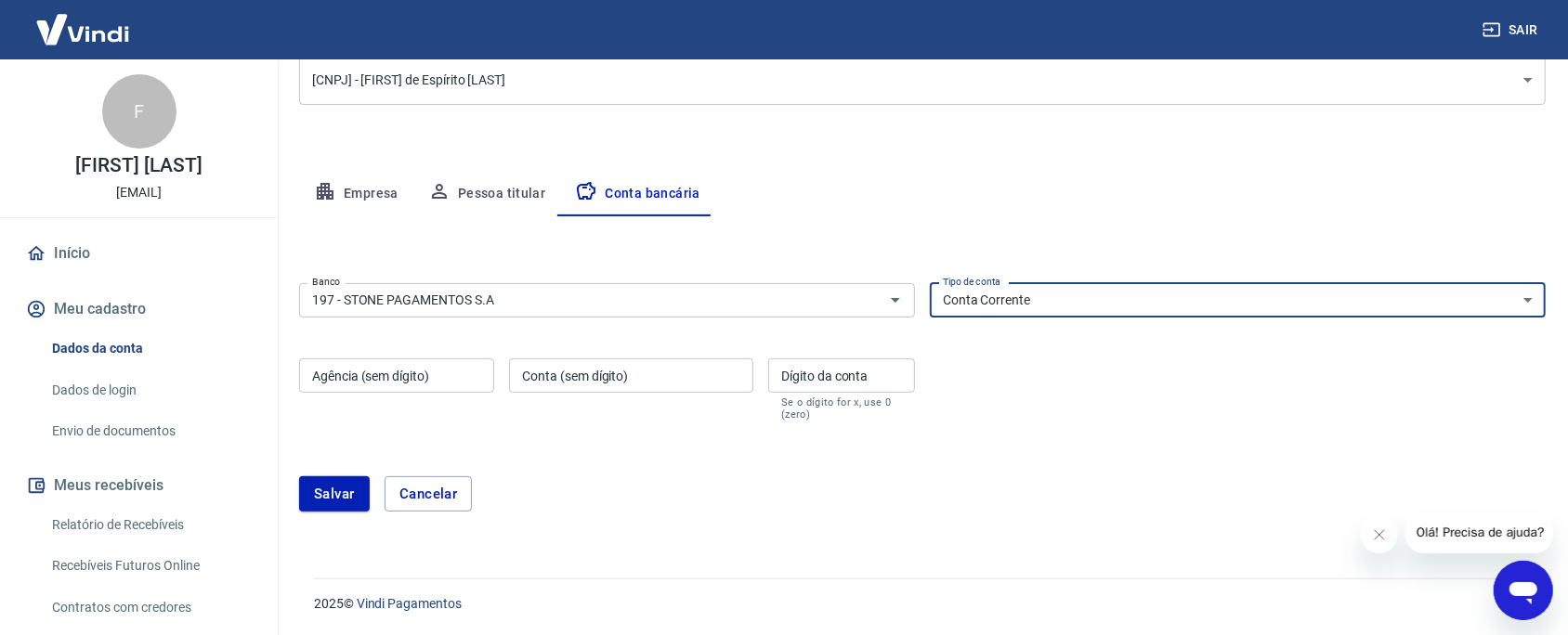 click on "Conta Corrente Conta Poupança" at bounding box center [1237, 300] 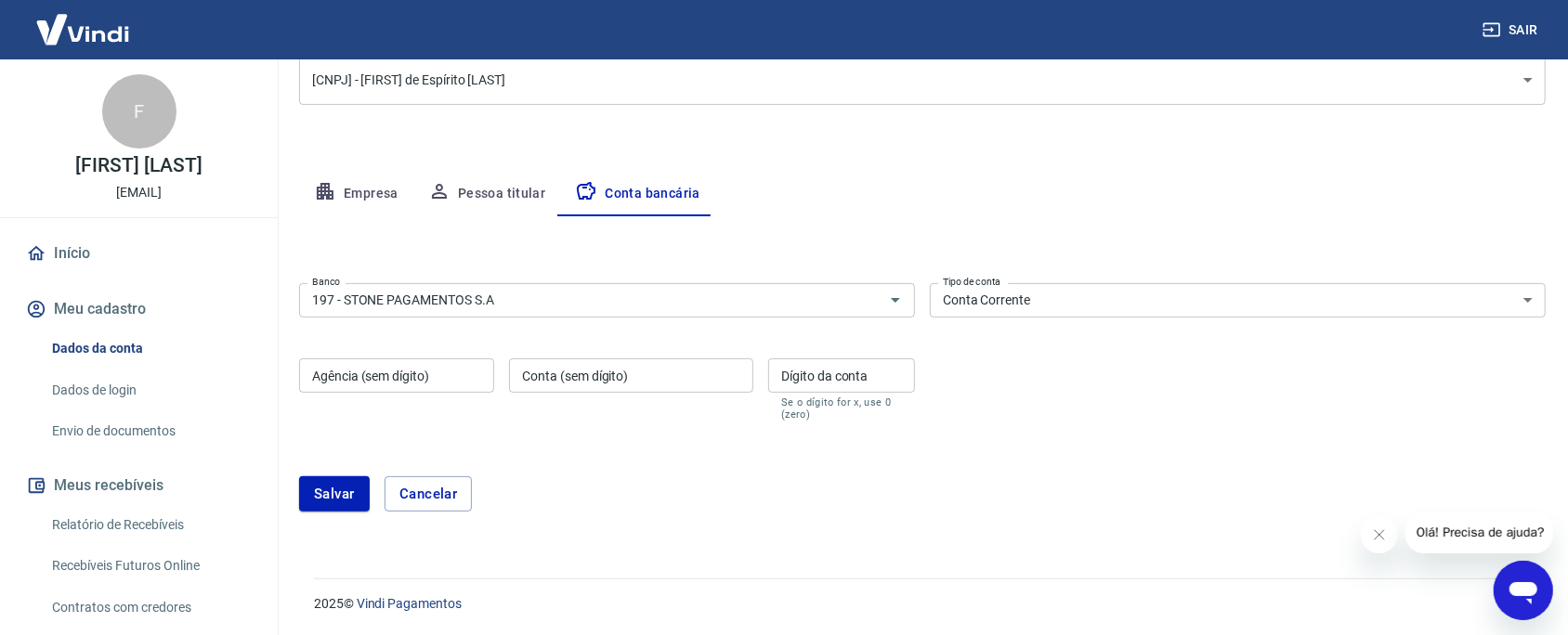 click on "Agência (sem dígito) Agência (sem dígito)" at bounding box center [397, 389] 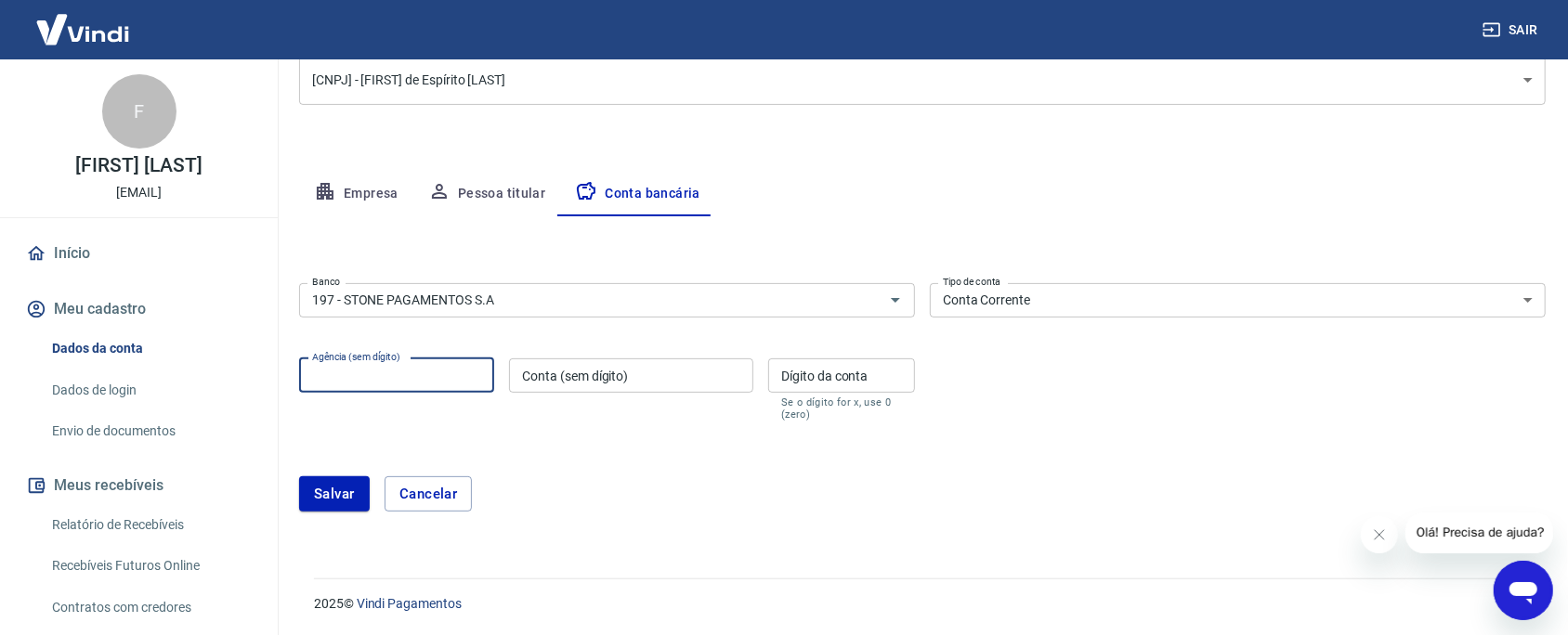 click on "Agência (sem dígito)" at bounding box center (397, 375) 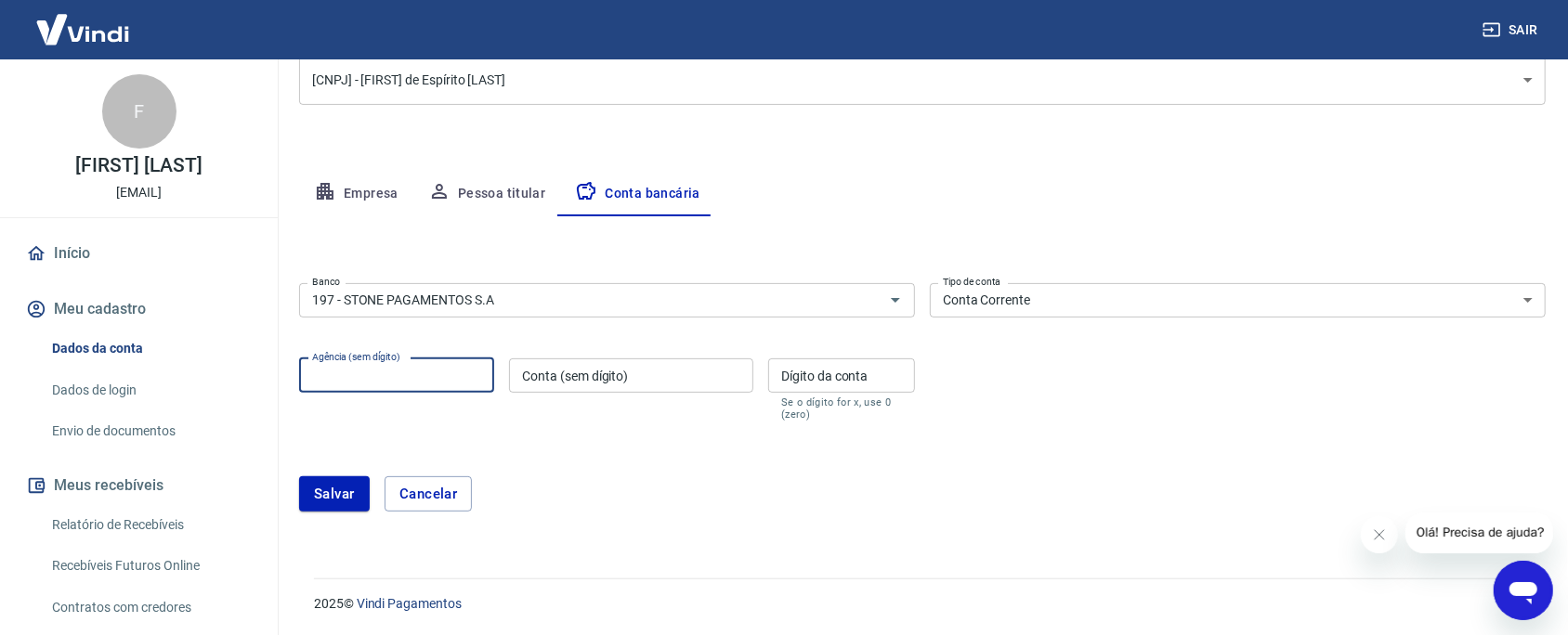 click on "Agência (sem dígito)" at bounding box center (397, 375) 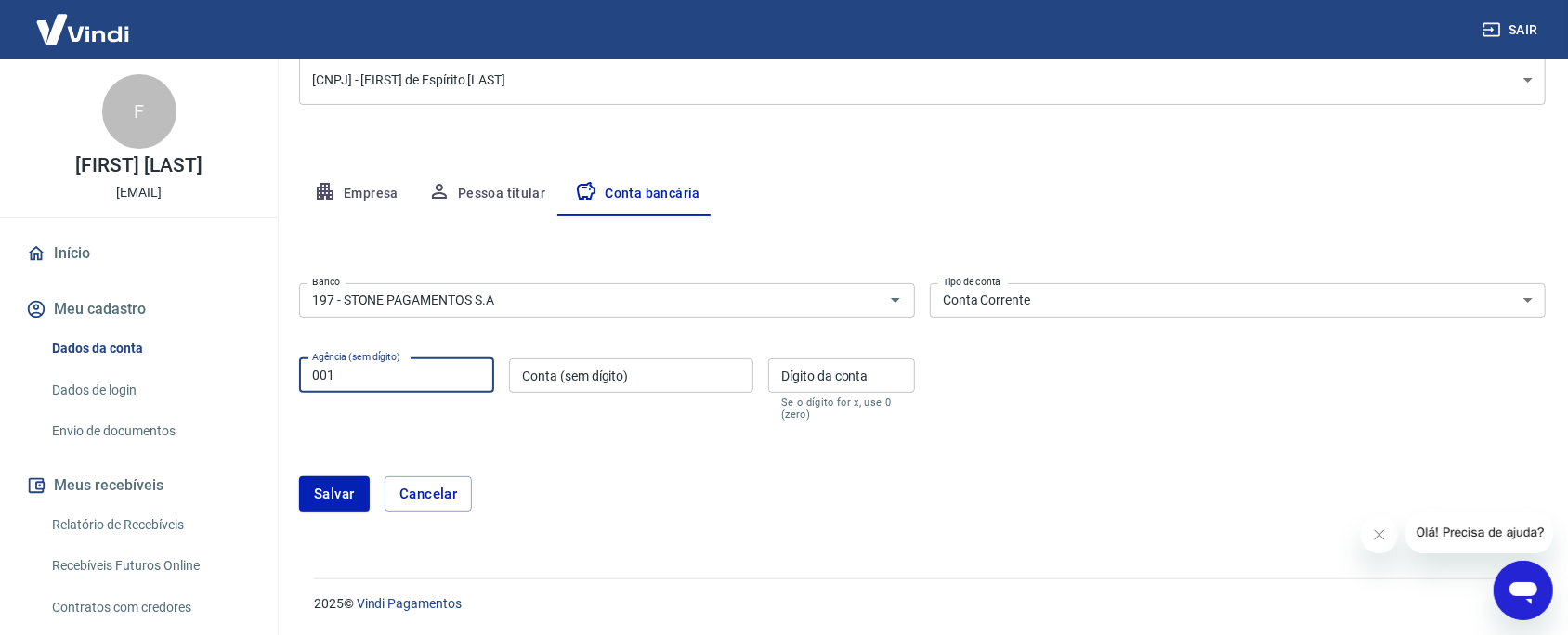type on "001" 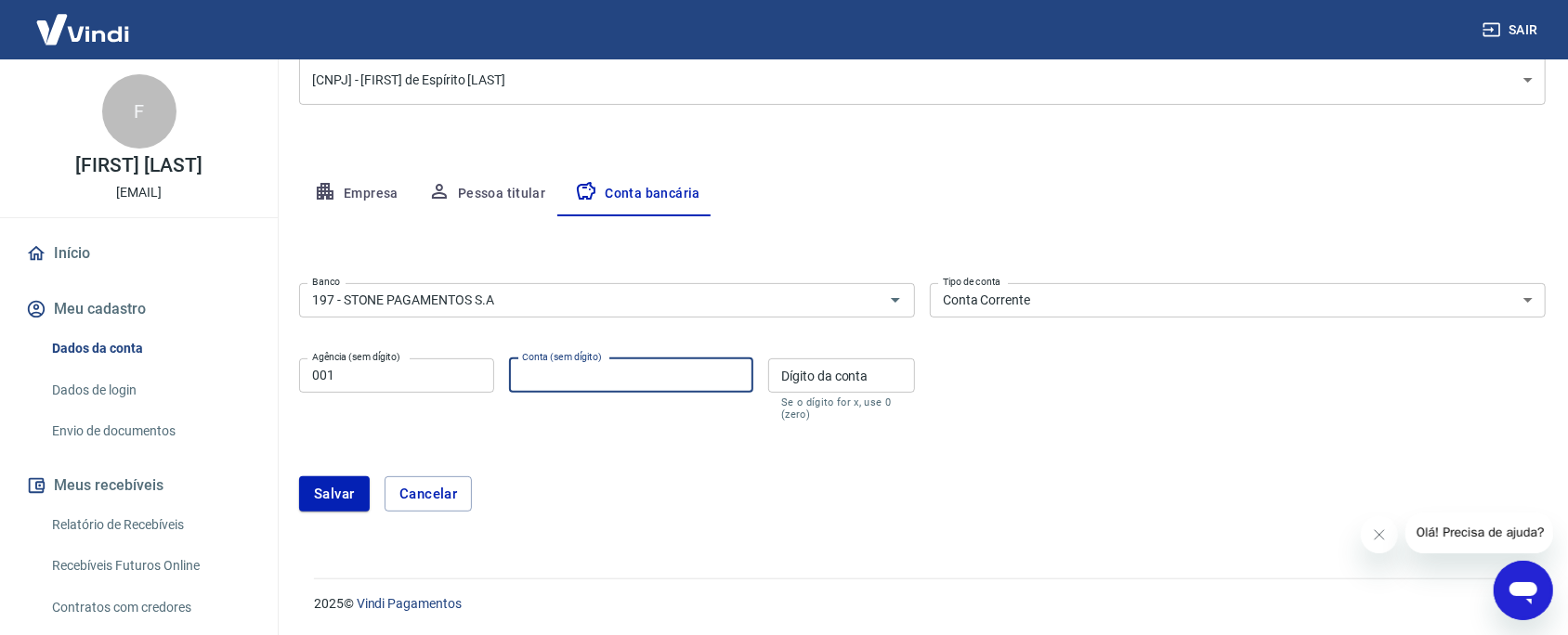 click on "Conta (sem dígito)" at bounding box center [631, 375] 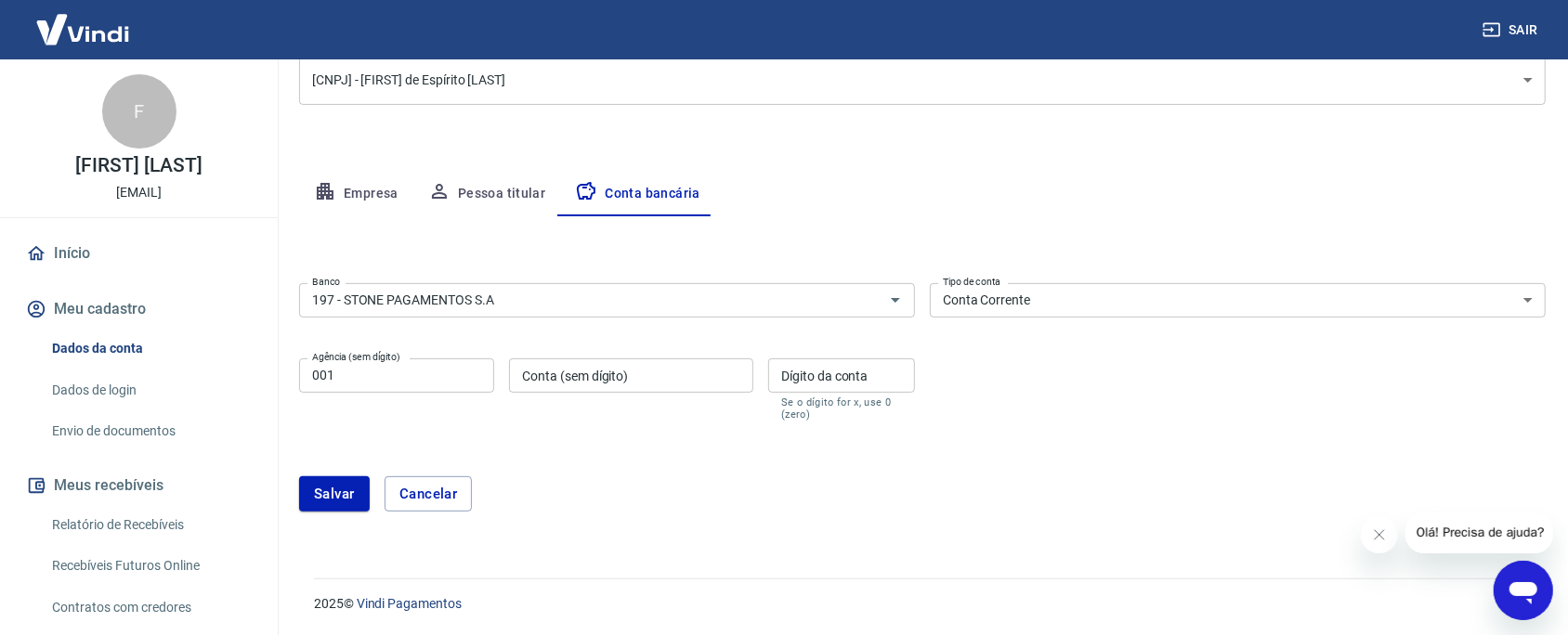 click on "Conta (sem dígito)" at bounding box center (575, 376) 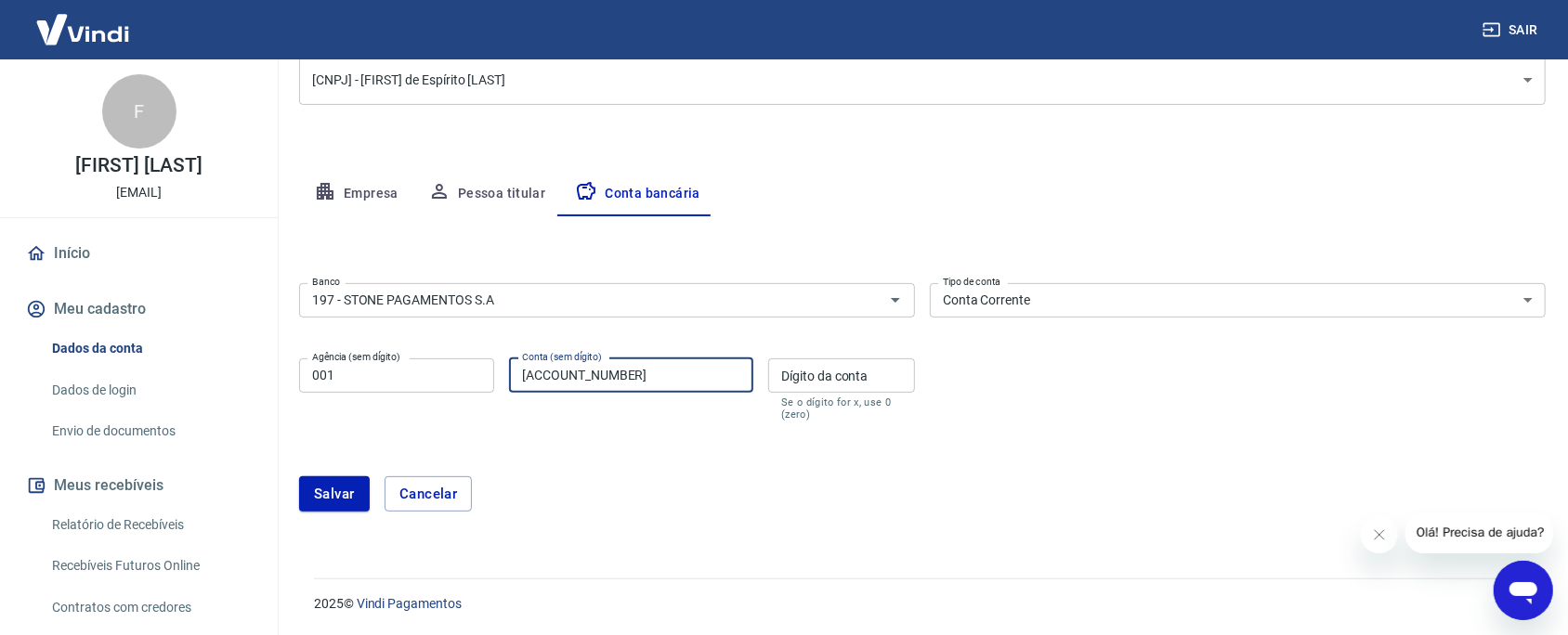type on "45186769" 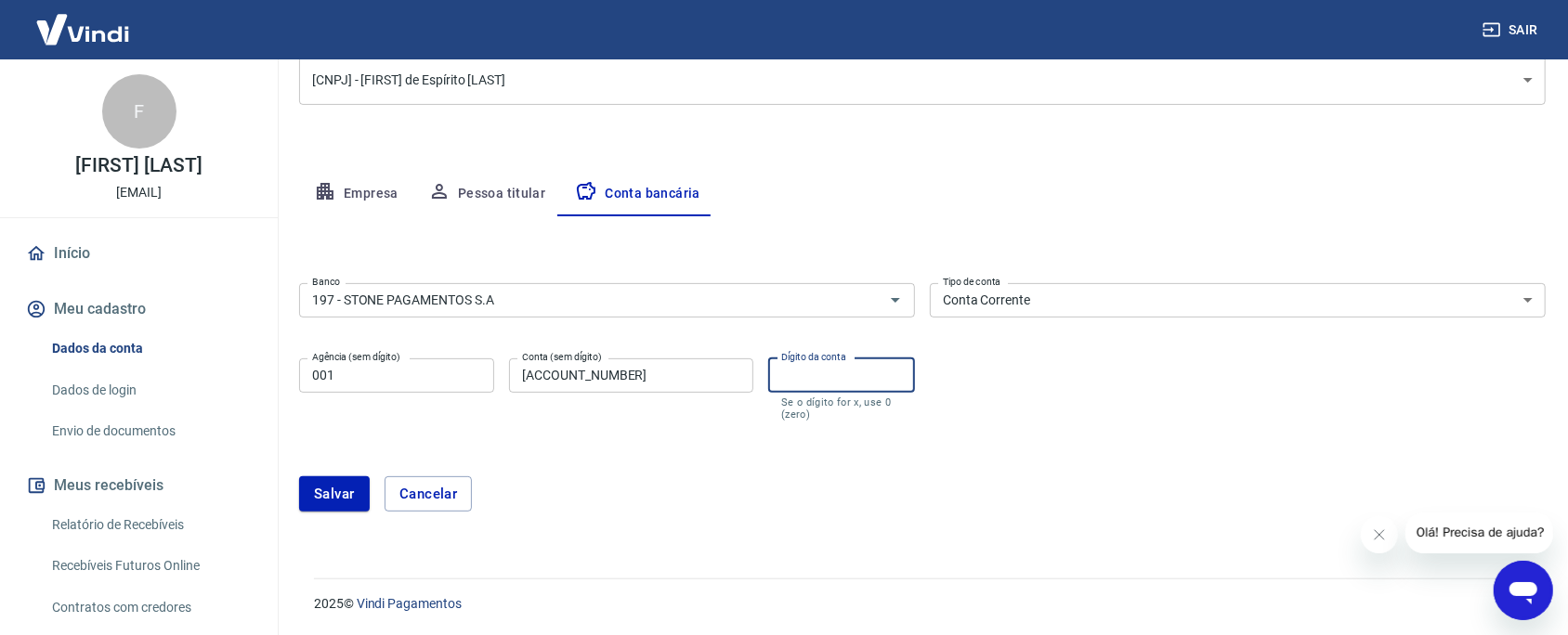 click on "Dígito da conta" at bounding box center [842, 375] 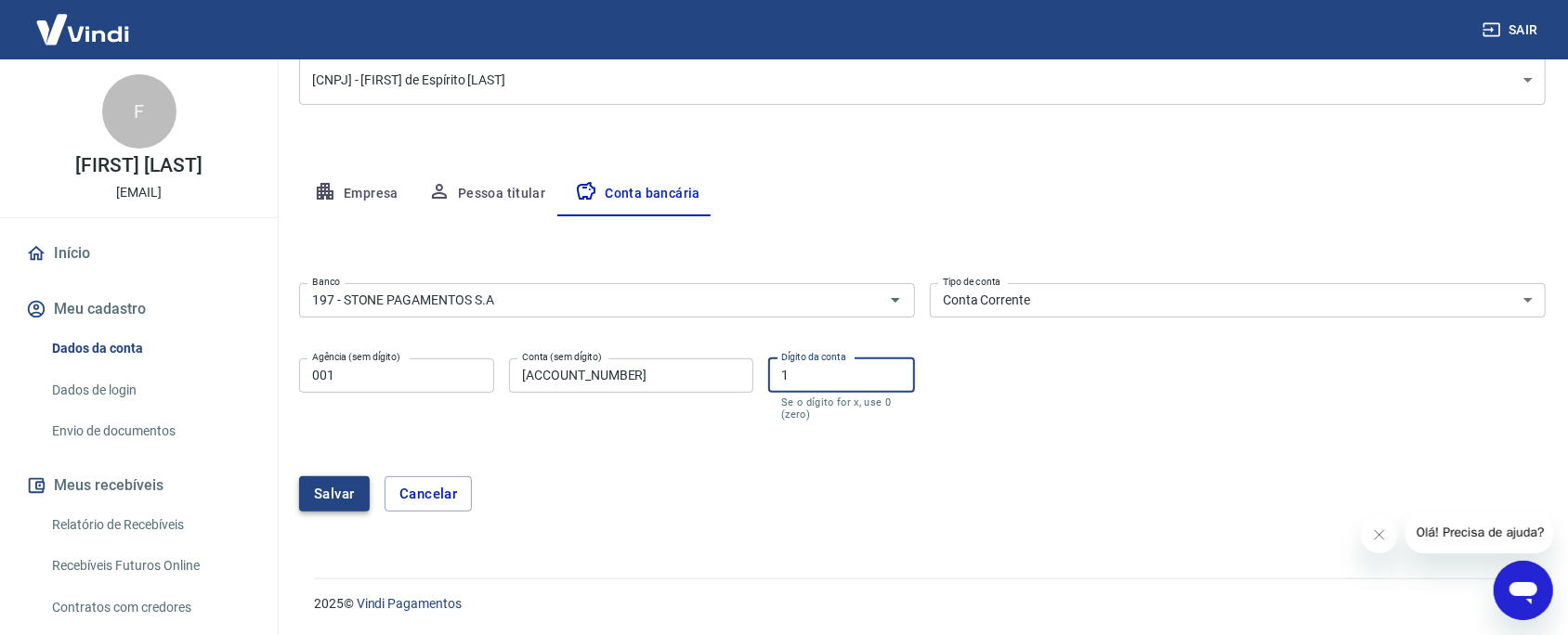 type on "1" 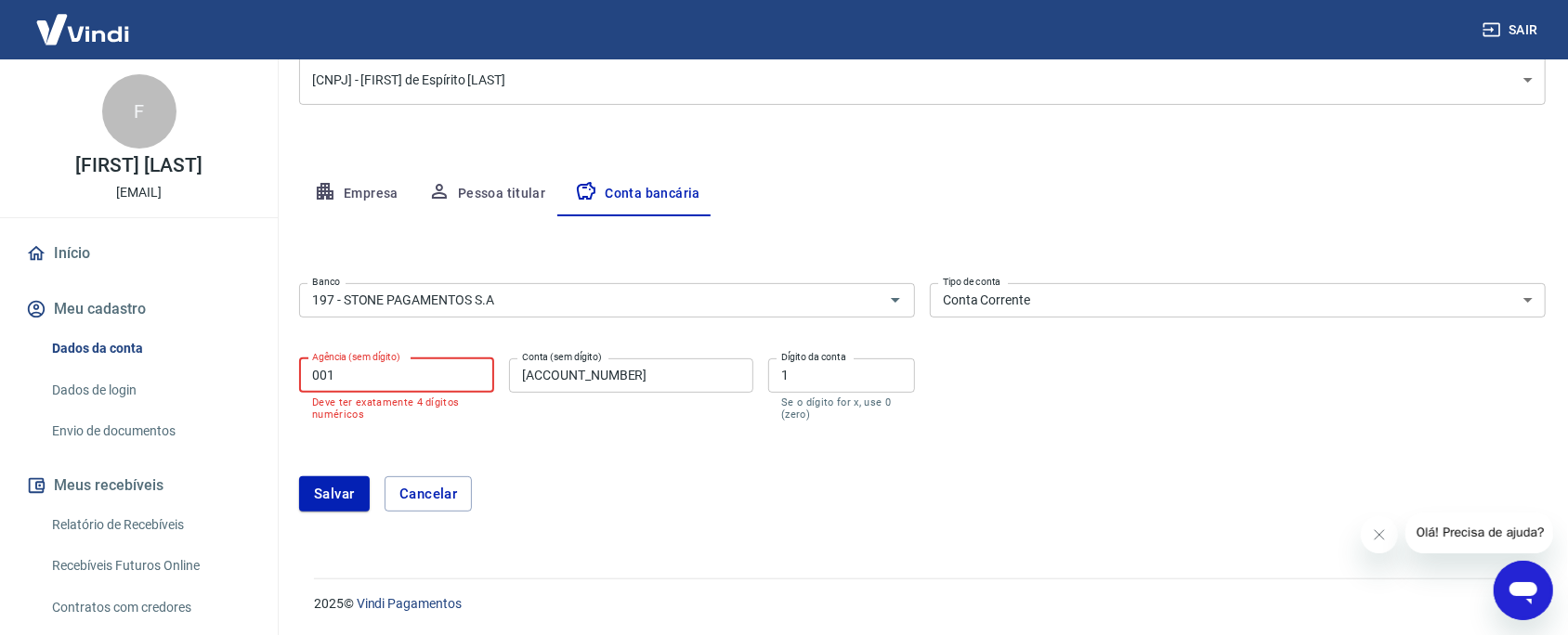 click on "001" at bounding box center (397, 375) 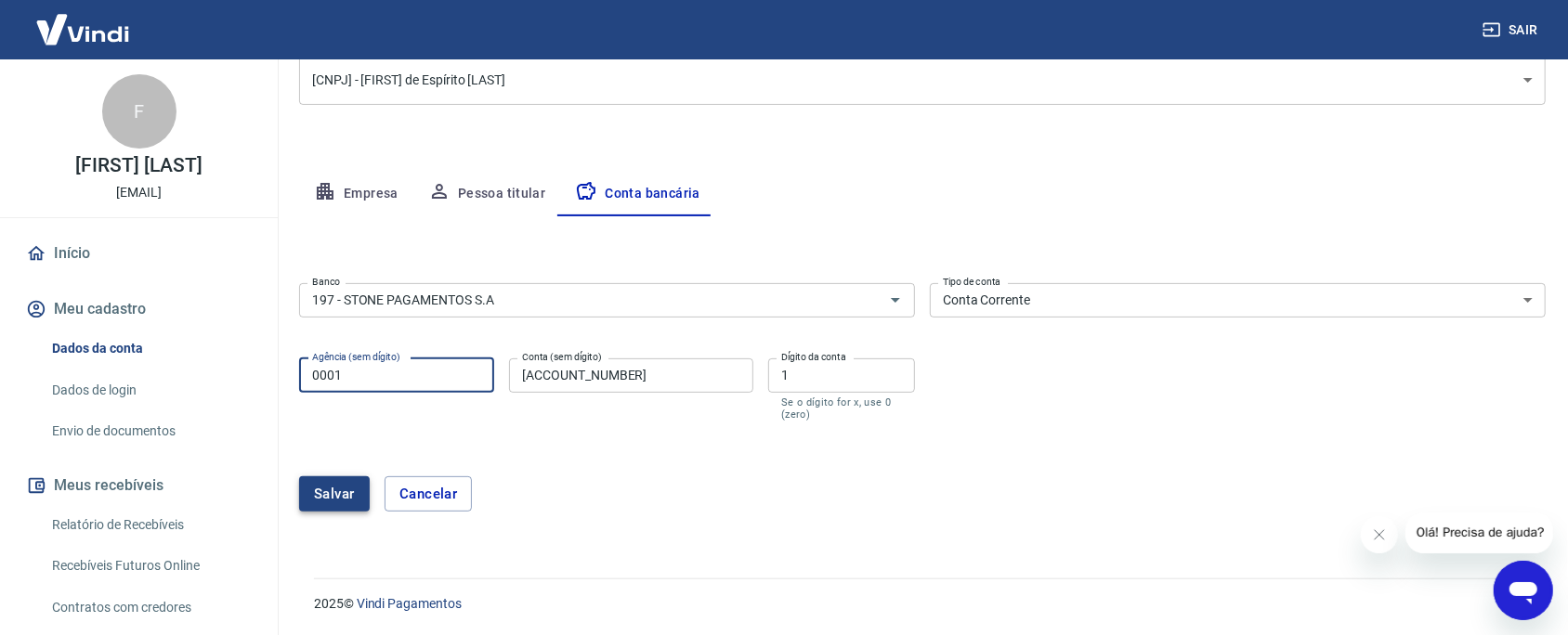 type on "0001" 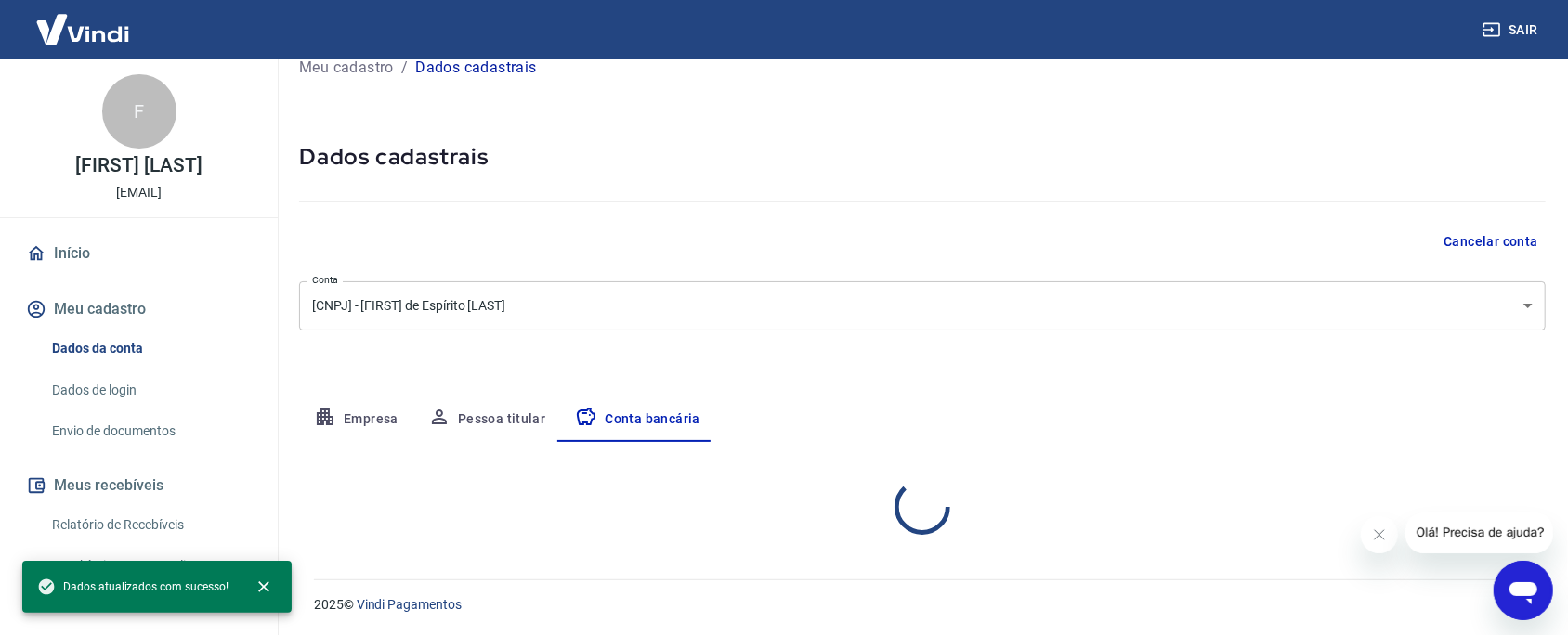 select on "1" 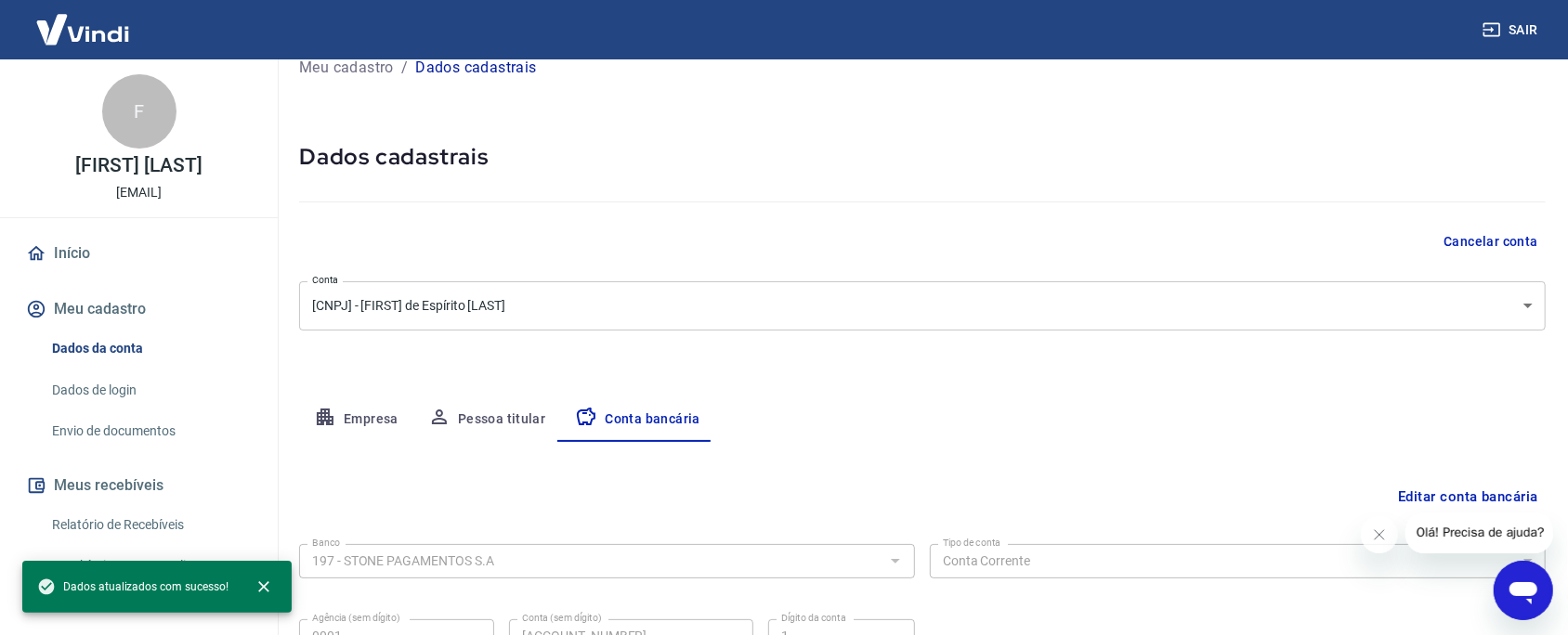 scroll, scrollTop: 209, scrollLeft: 0, axis: vertical 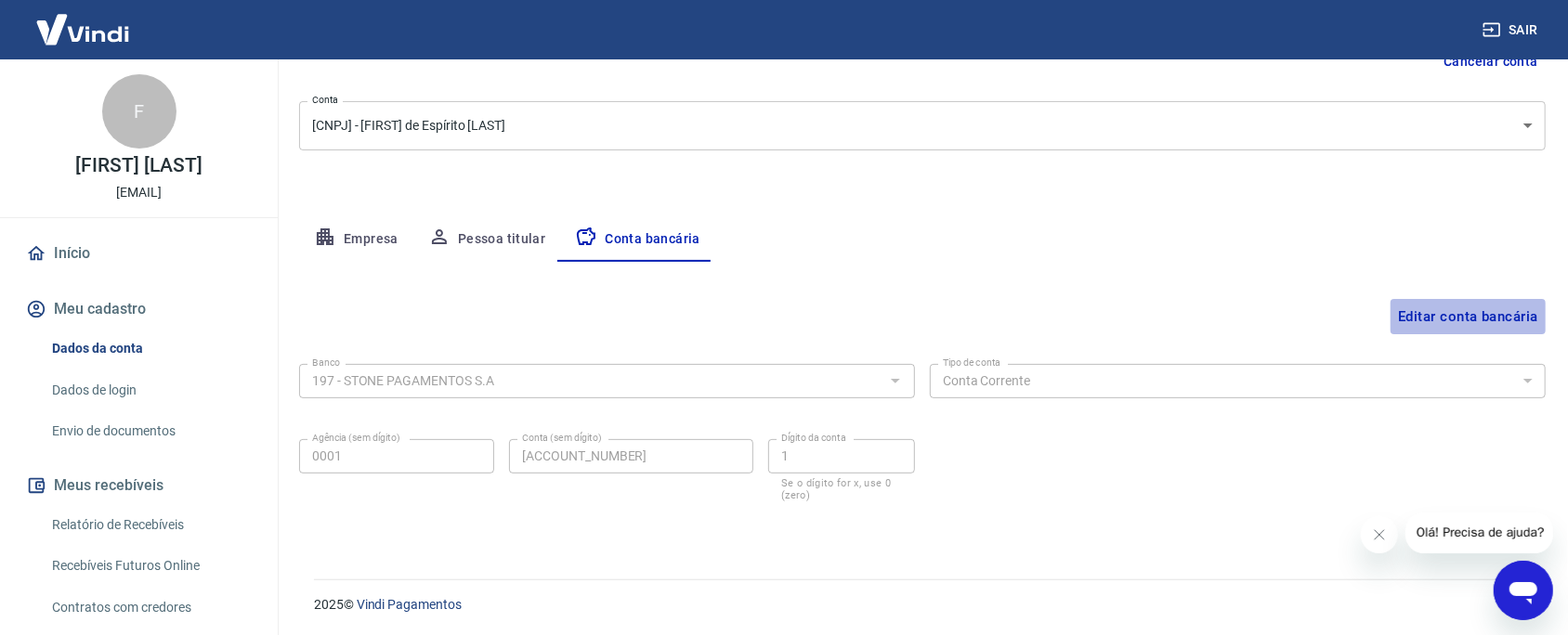 click on "Editar conta bancária" at bounding box center (1468, 317) 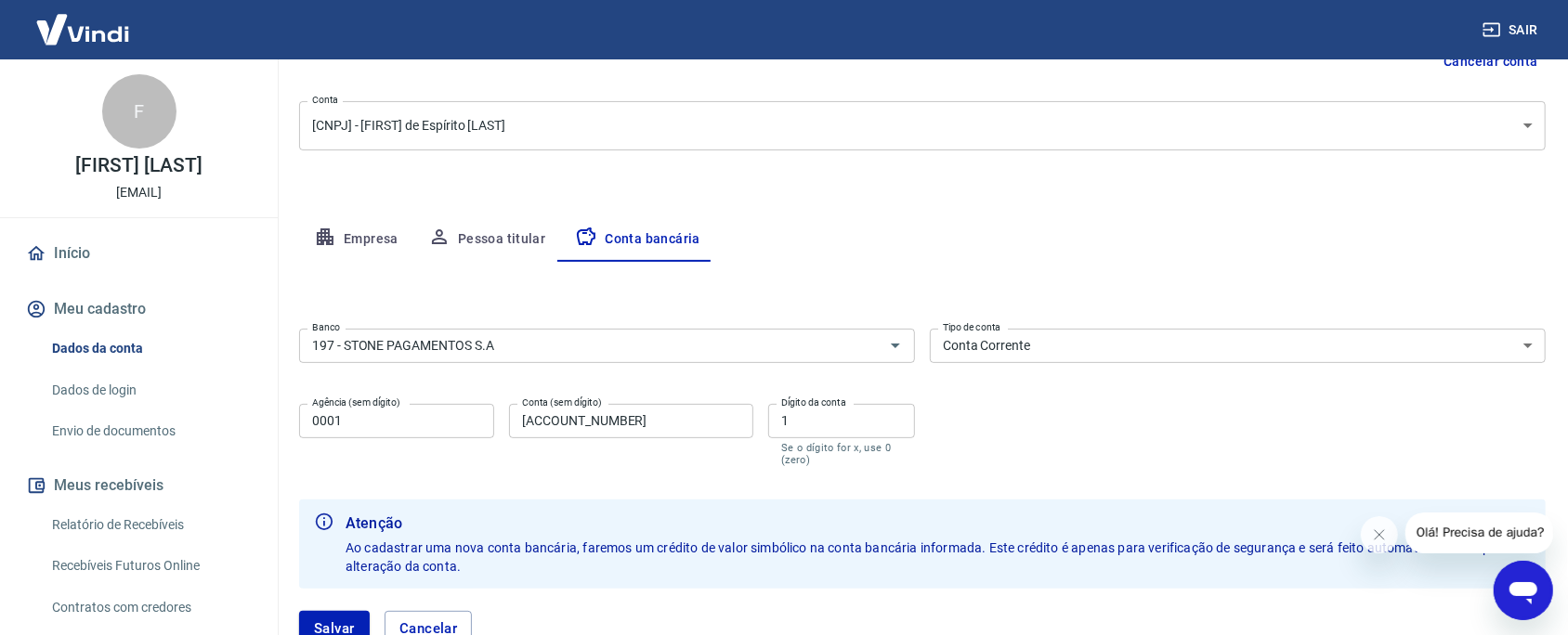 click on "45186769" at bounding box center [631, 421] 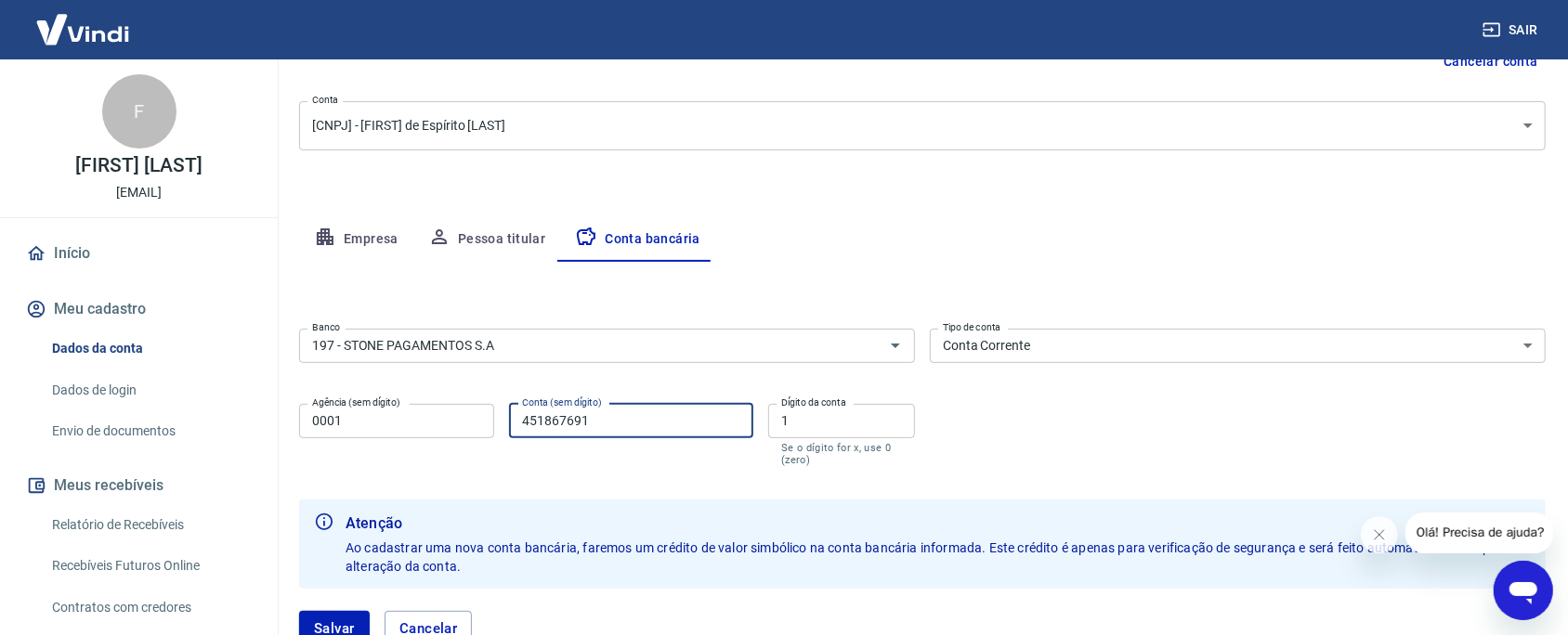 type on "451867691" 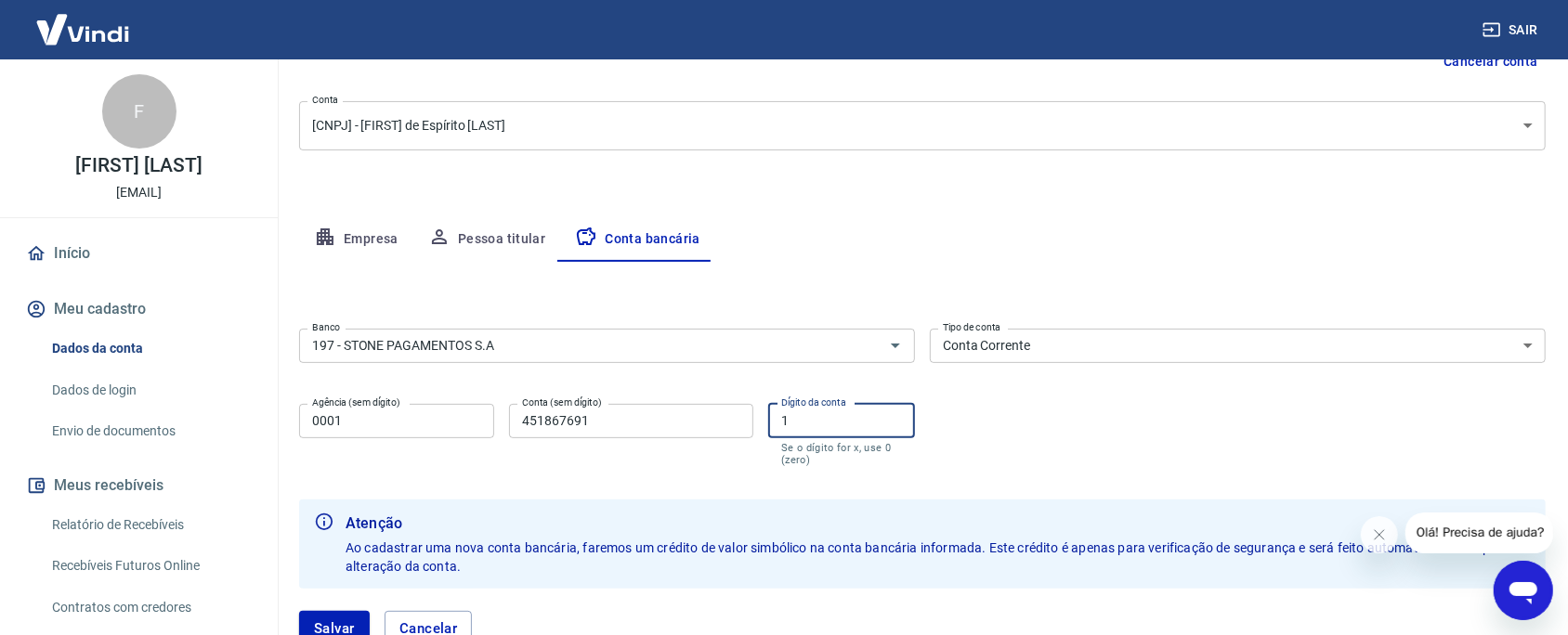drag, startPoint x: 823, startPoint y: 408, endPoint x: 766, endPoint y: 414, distance: 57.31492 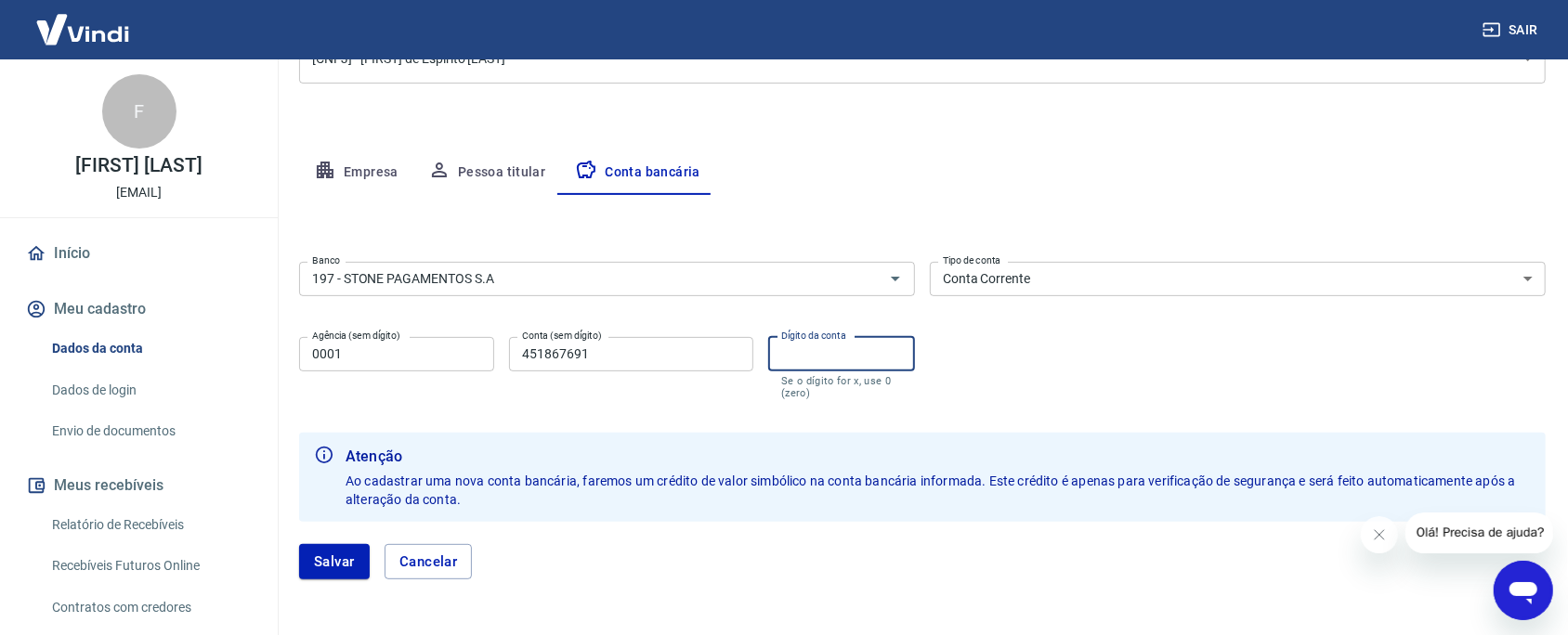 scroll, scrollTop: 325, scrollLeft: 0, axis: vertical 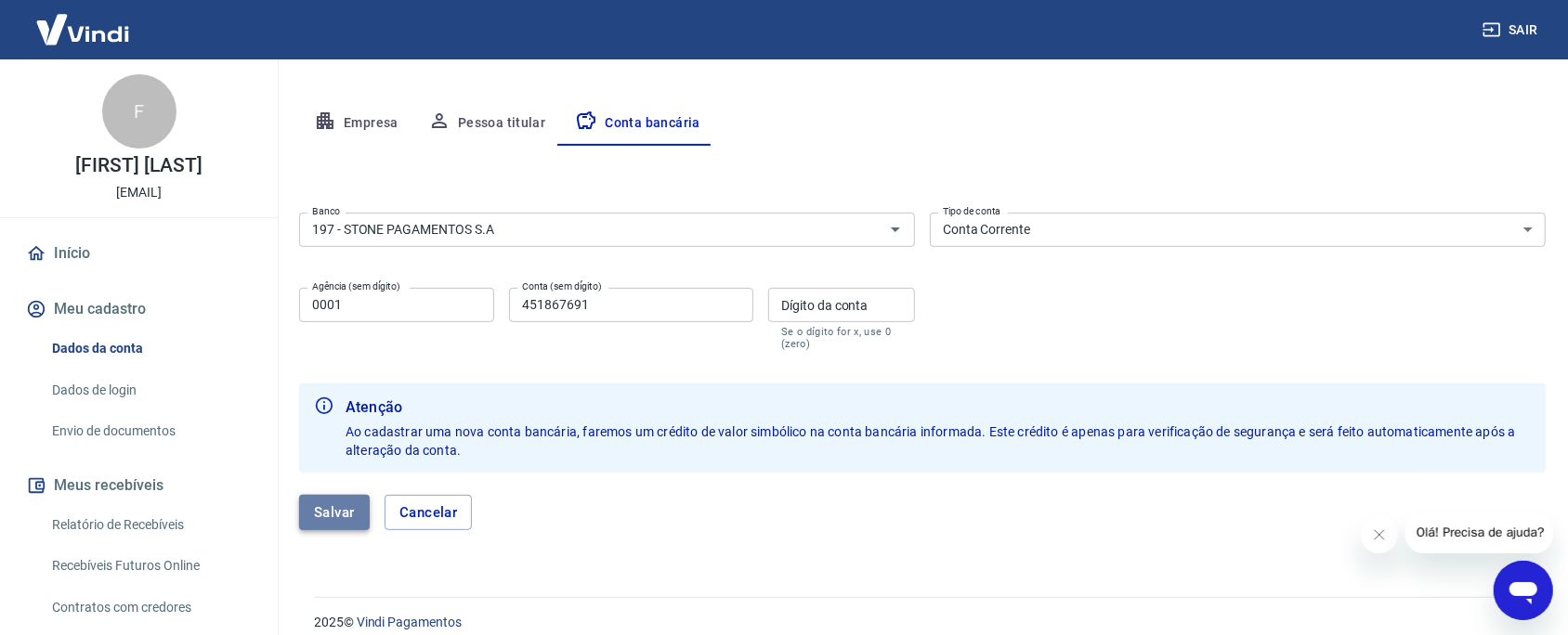 click on "Salvar" at bounding box center [334, 512] 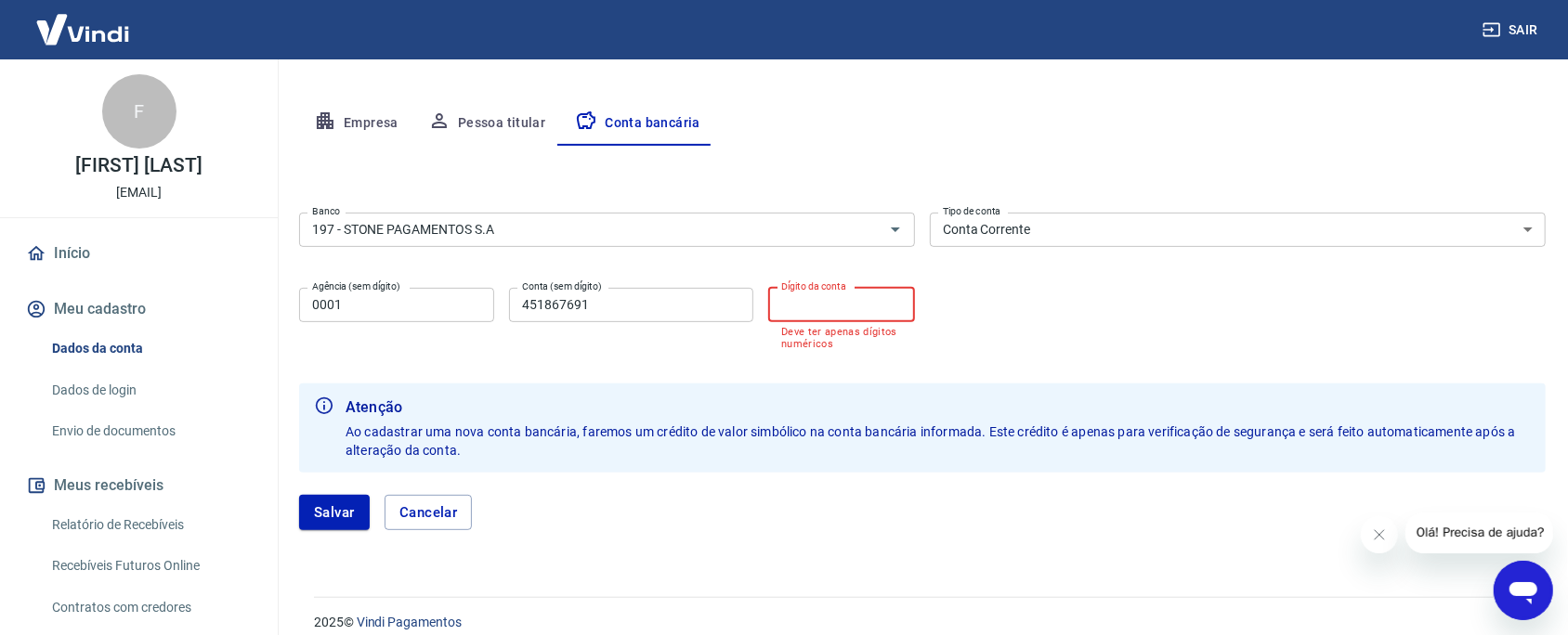 click on "Dígito da conta" at bounding box center [842, 305] 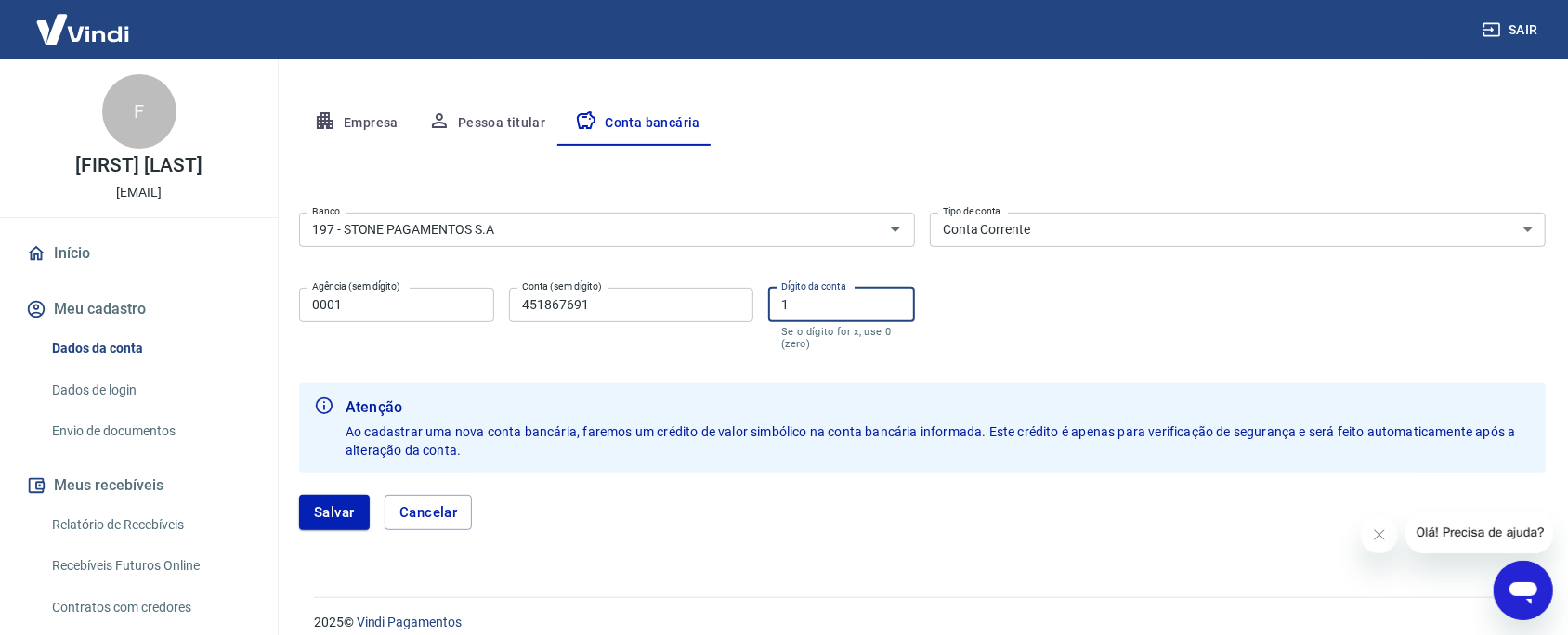 type on "1" 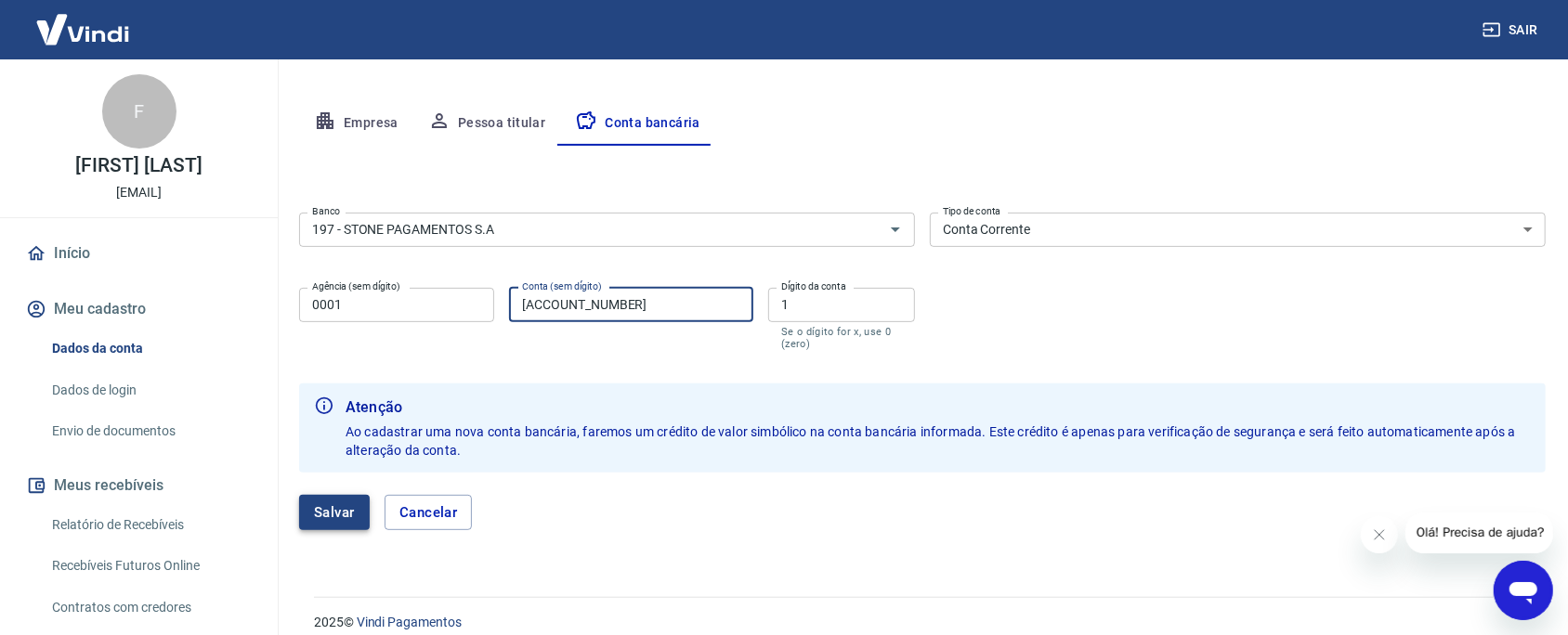 type on "45186769" 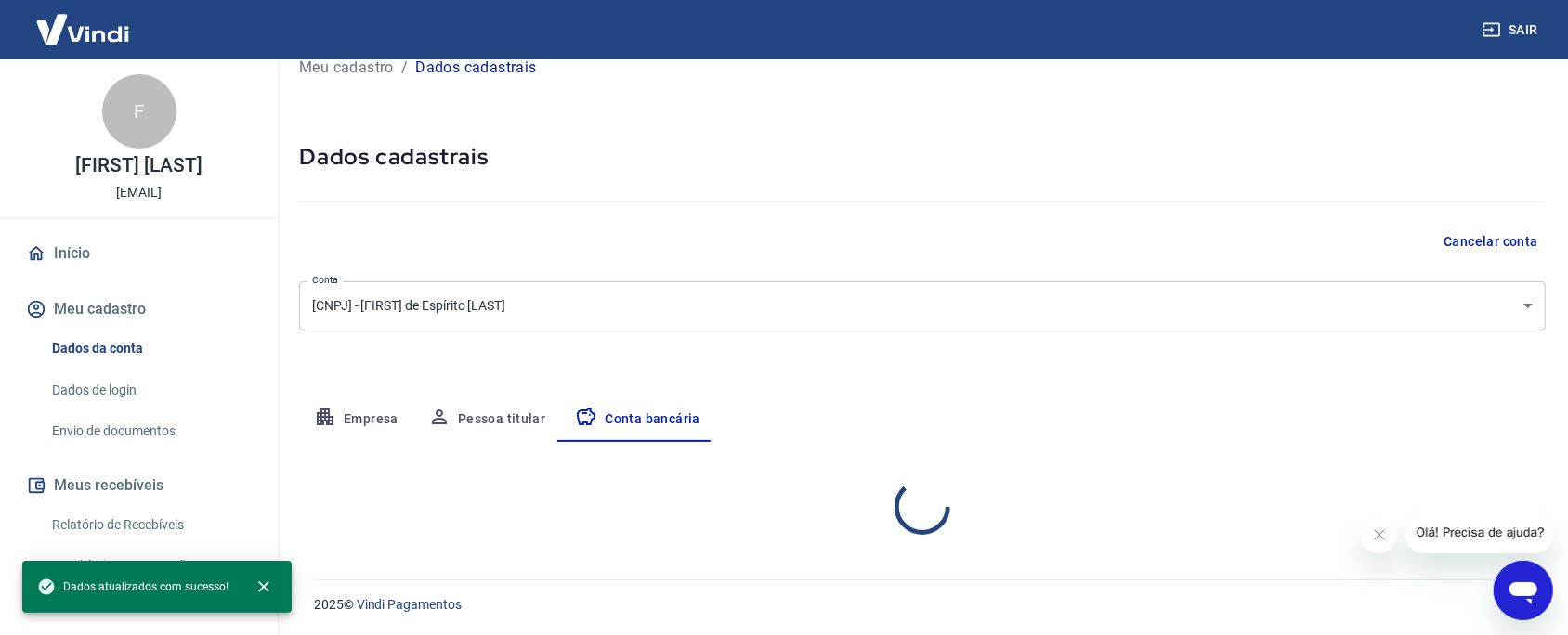 select on "1" 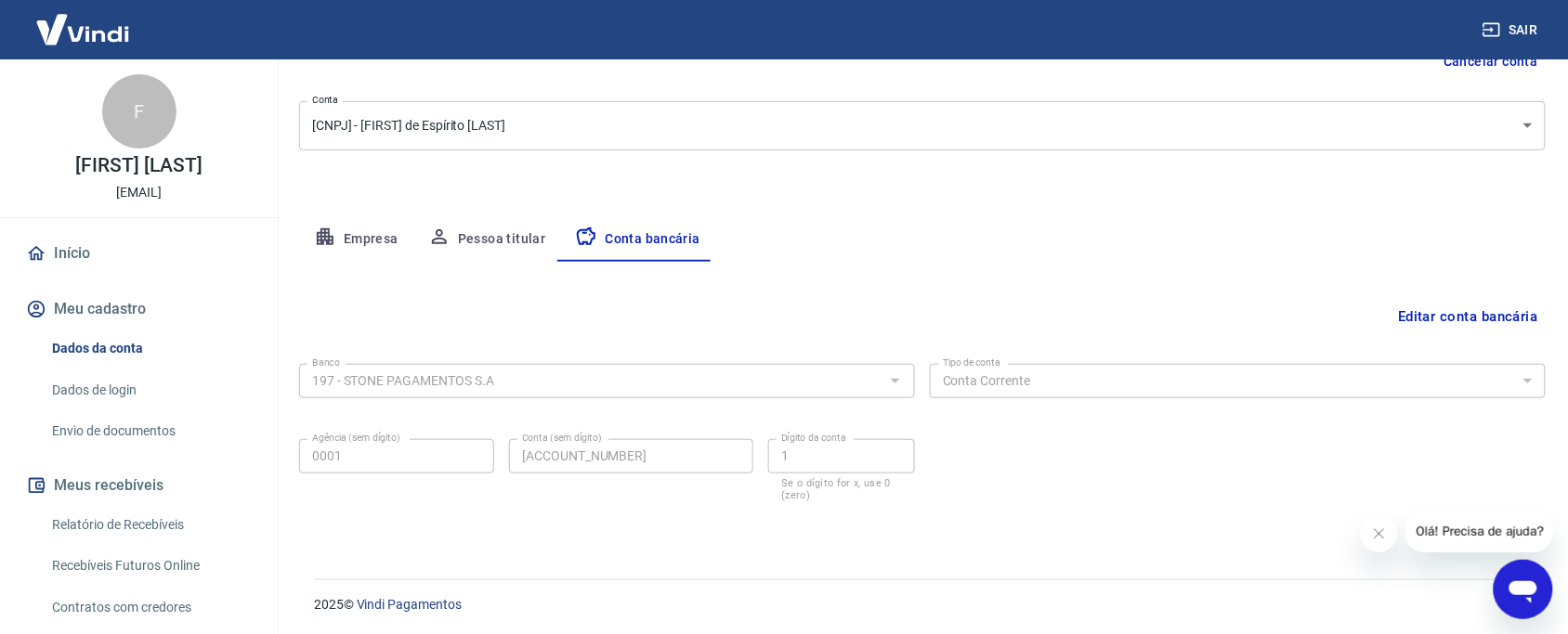 scroll, scrollTop: 211, scrollLeft: 0, axis: vertical 